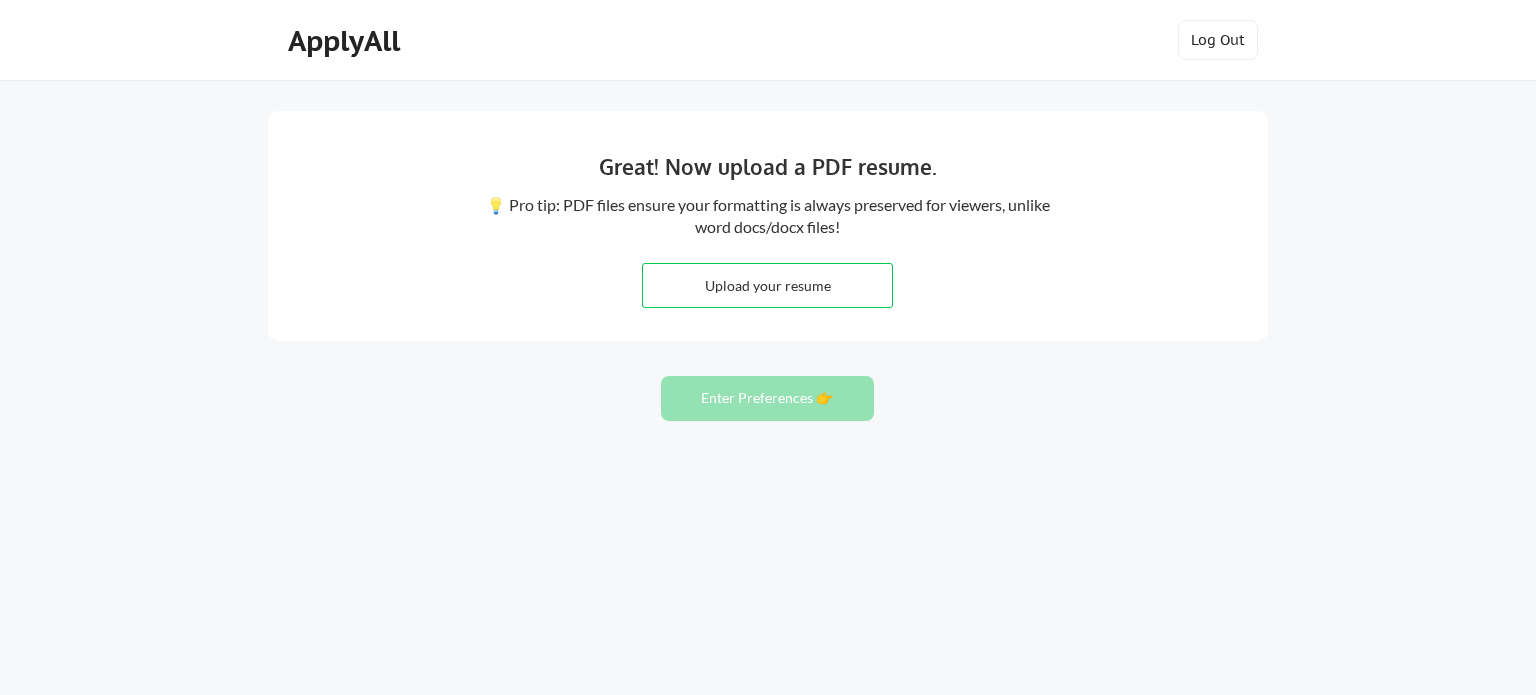 scroll, scrollTop: 0, scrollLeft: 0, axis: both 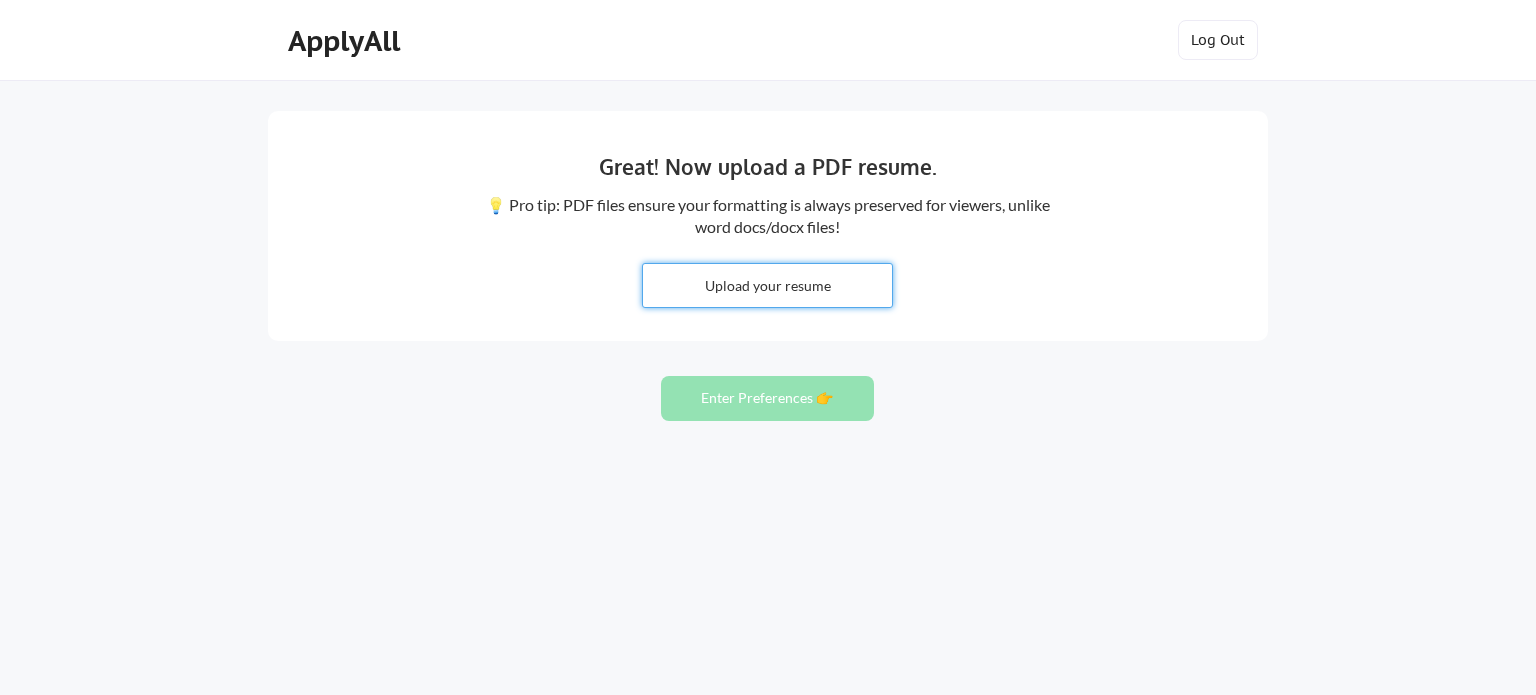 type on "C:\fakepath\[FIRST] [LAST] Resume (LPS).pdf" 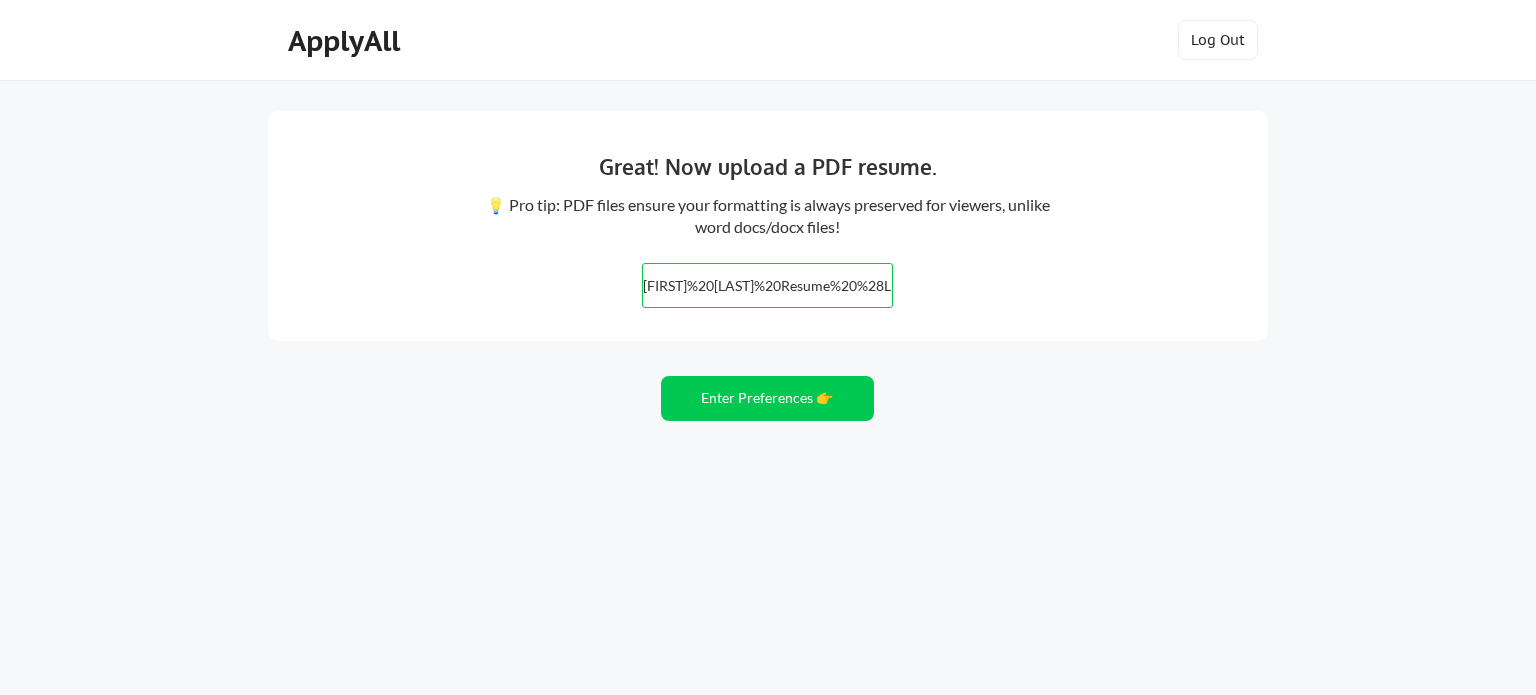 click on "William%20Mills%20Curtis%20Resume%20%28LPS%29.pdf" at bounding box center [767, 285] 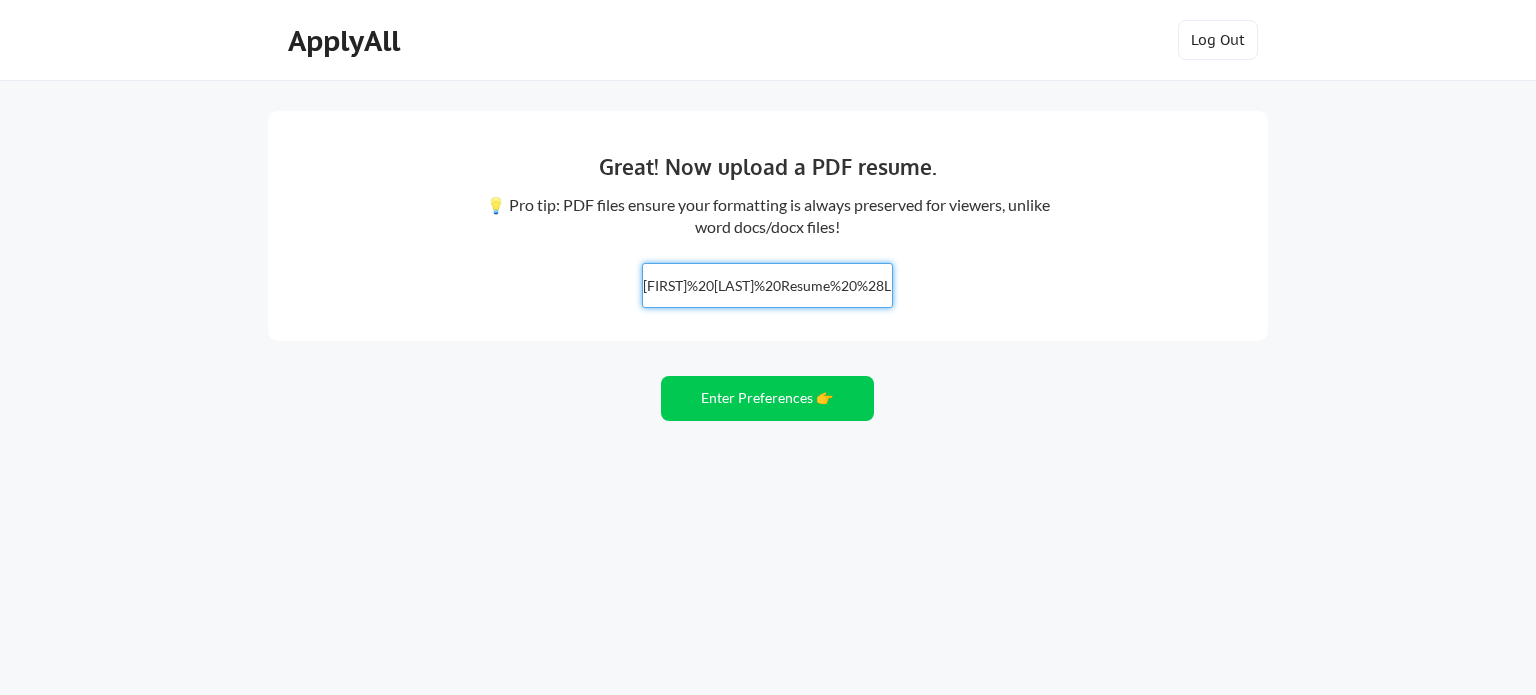 click at bounding box center (767, 285) 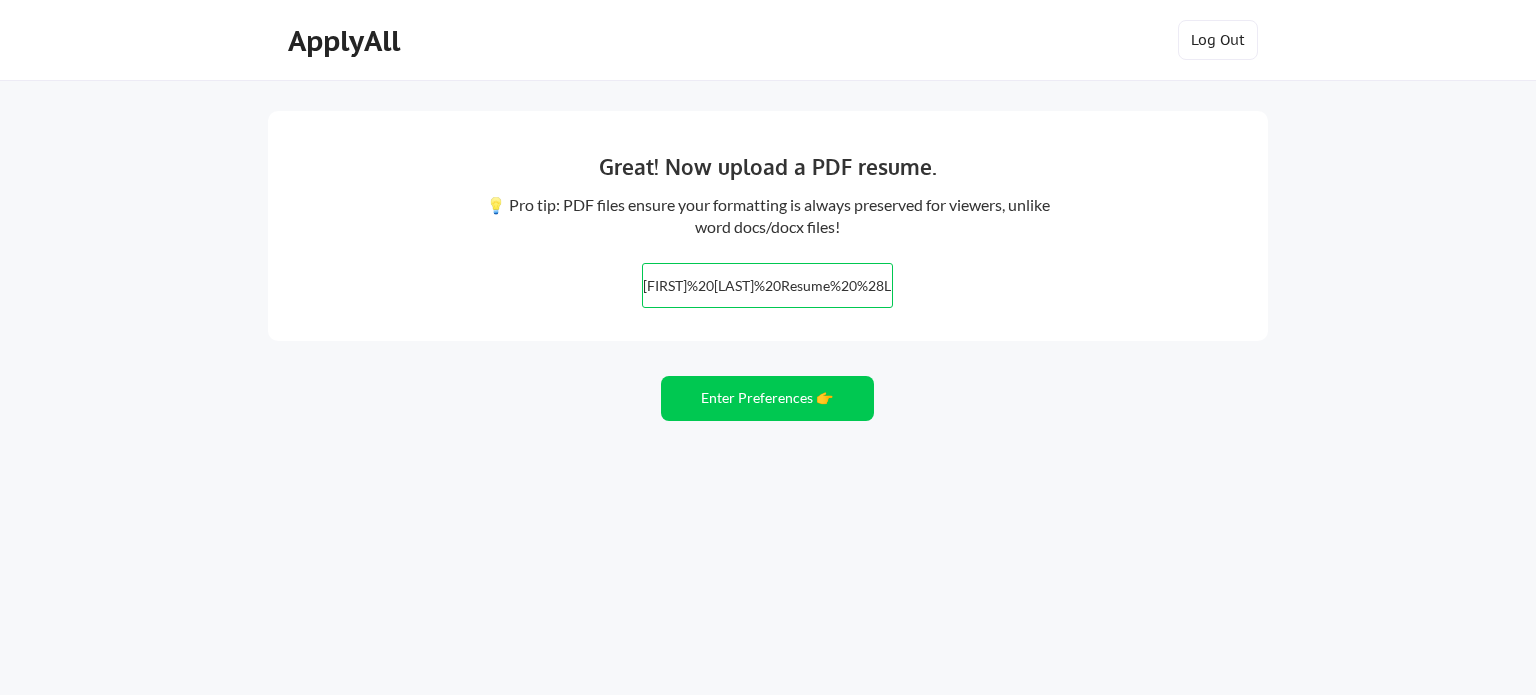 type on "C:\fakepath\William Mills Curtis Resume (LPS).pdf" 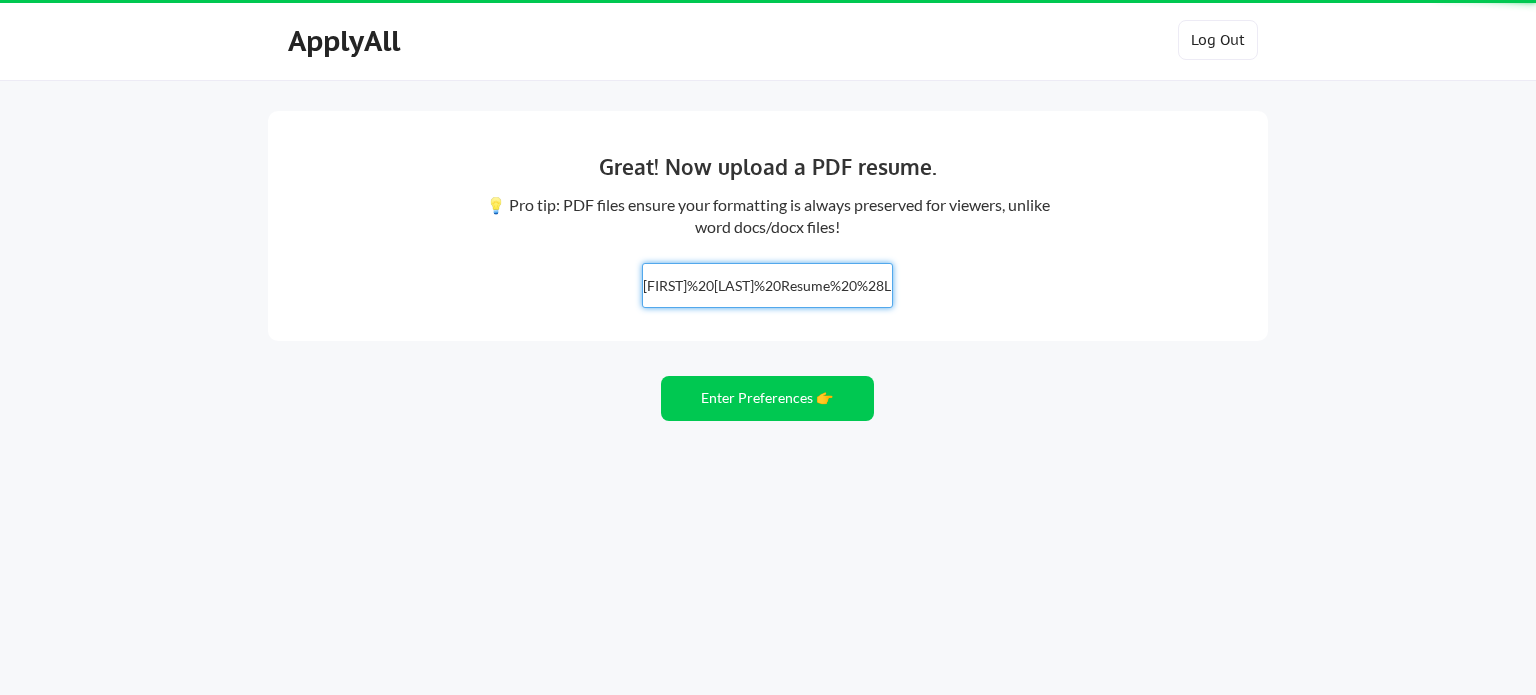 type 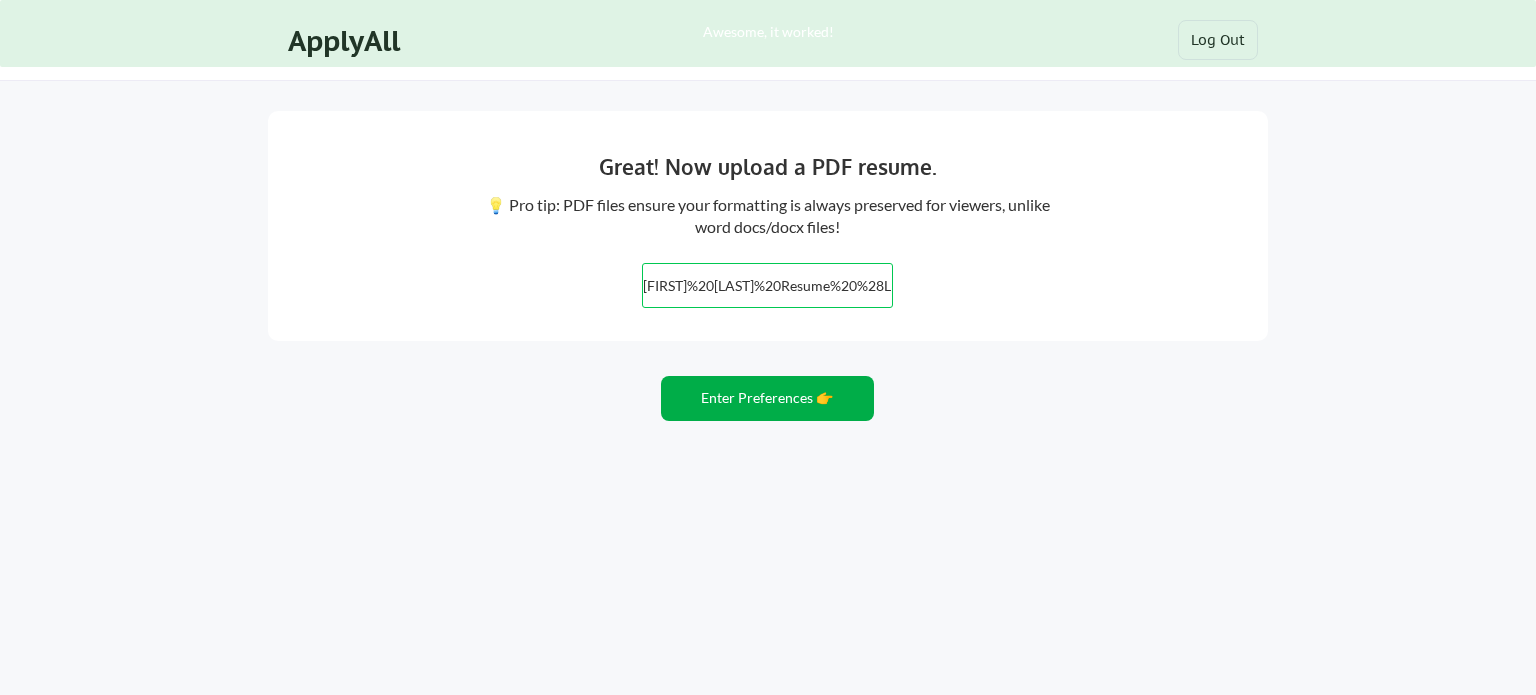 click on "Enter Preferences  👉" at bounding box center (767, 398) 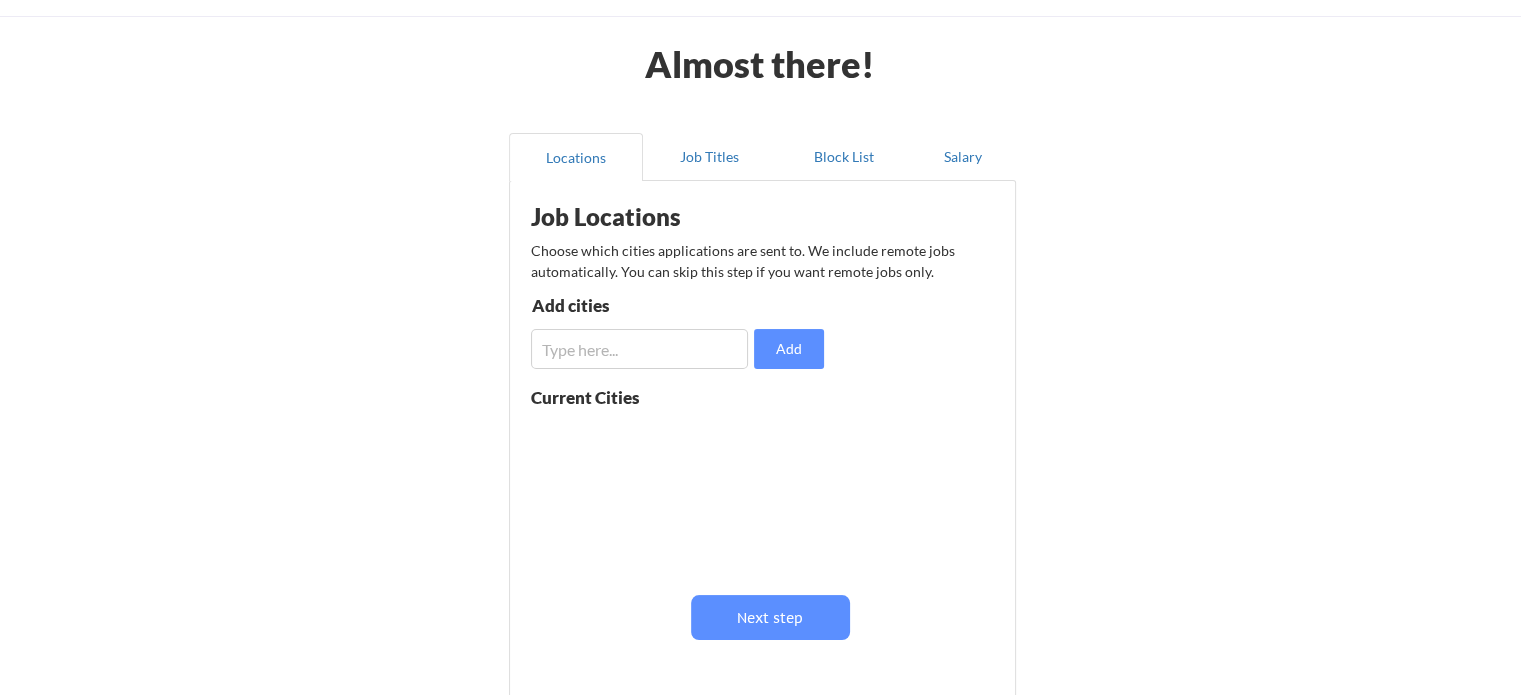 scroll, scrollTop: 100, scrollLeft: 0, axis: vertical 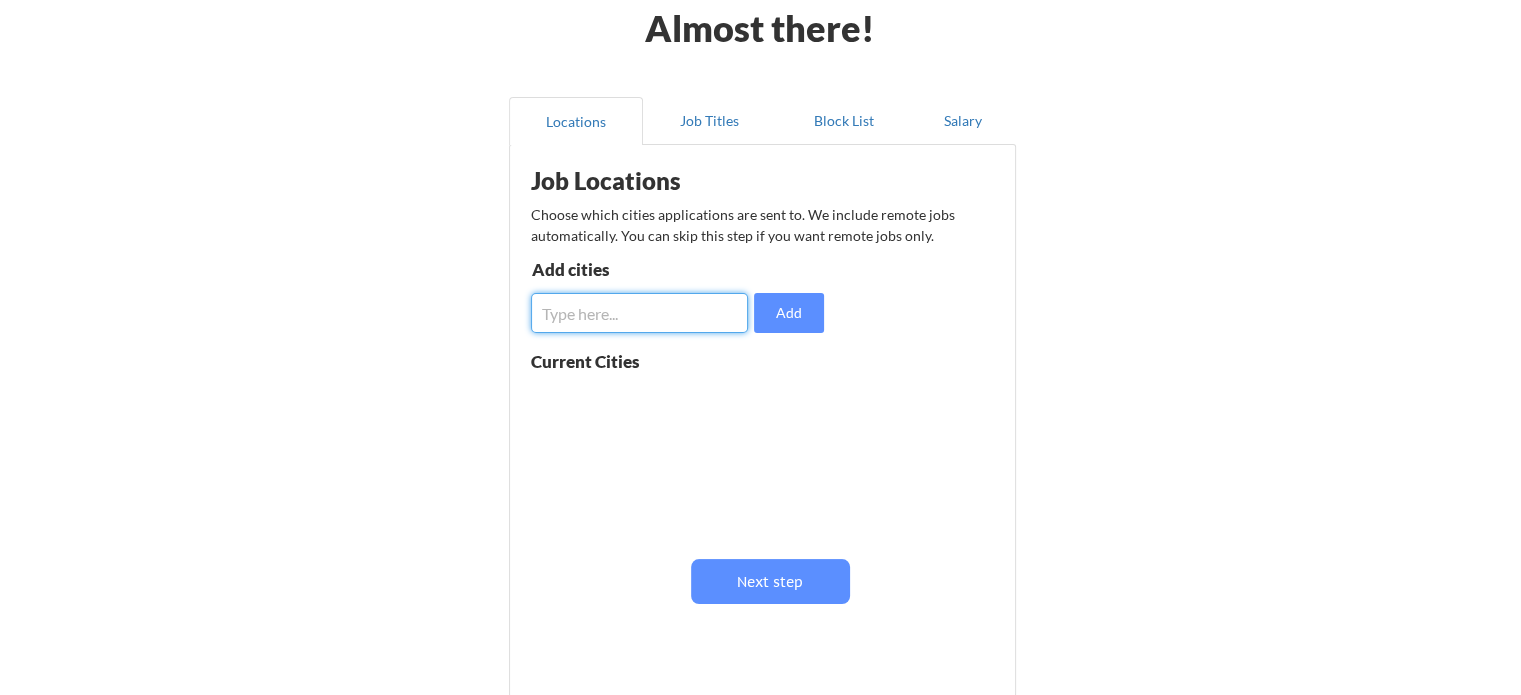 click at bounding box center (639, 313) 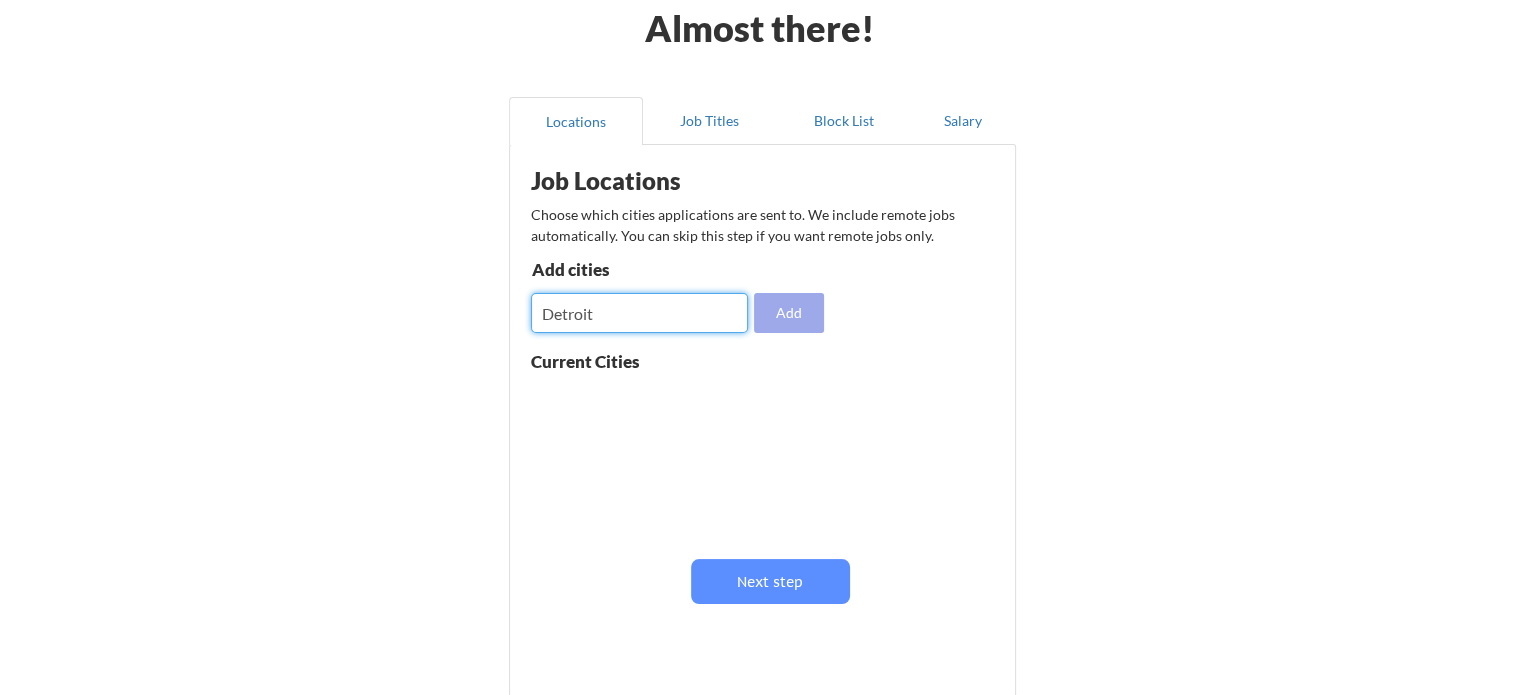 type on "Detroit" 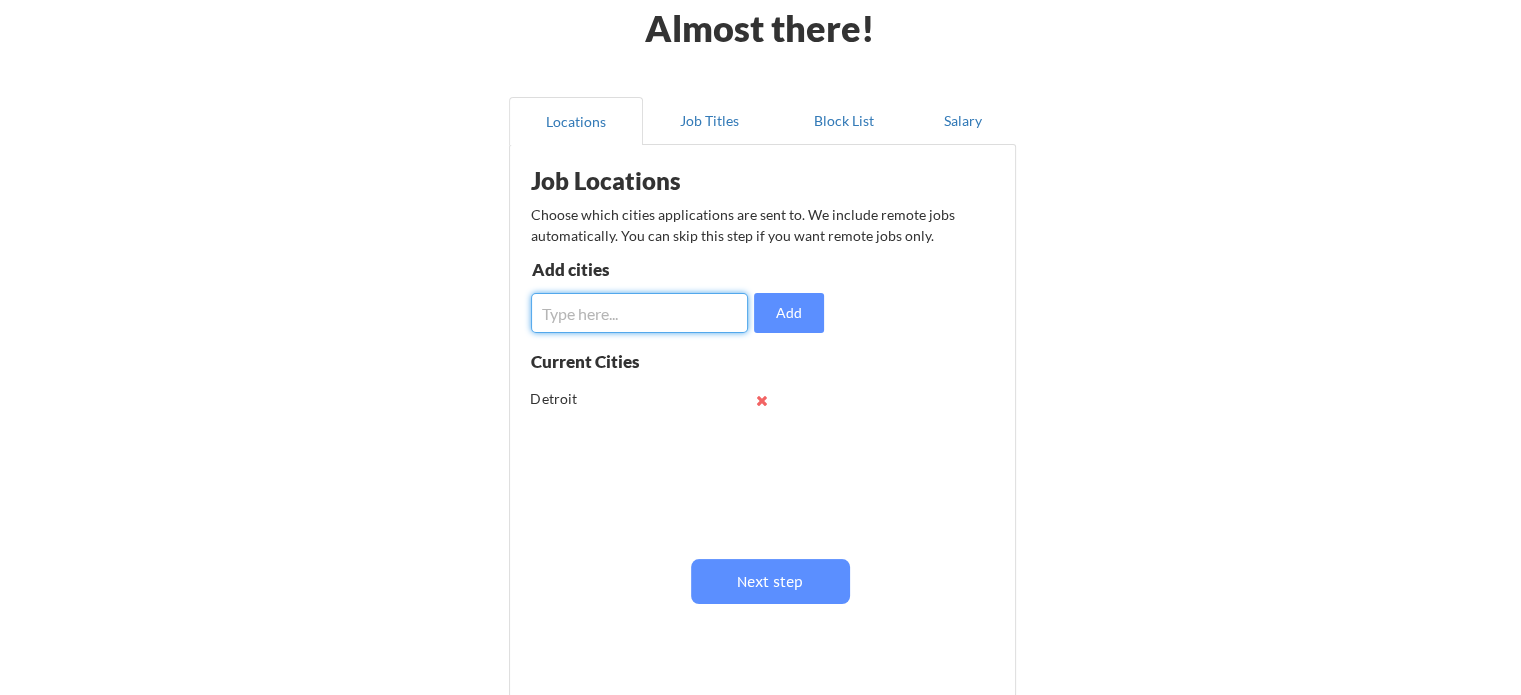 click at bounding box center (639, 313) 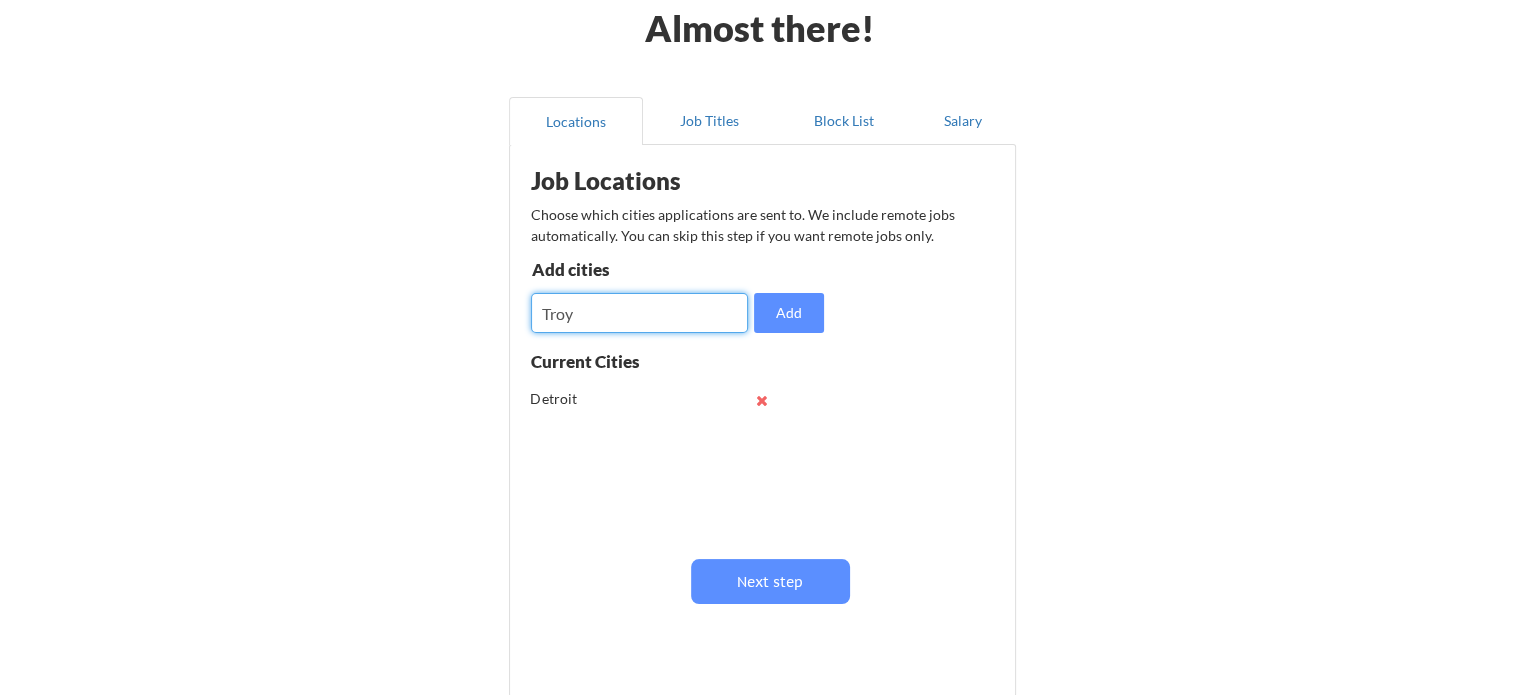 type on "Troy" 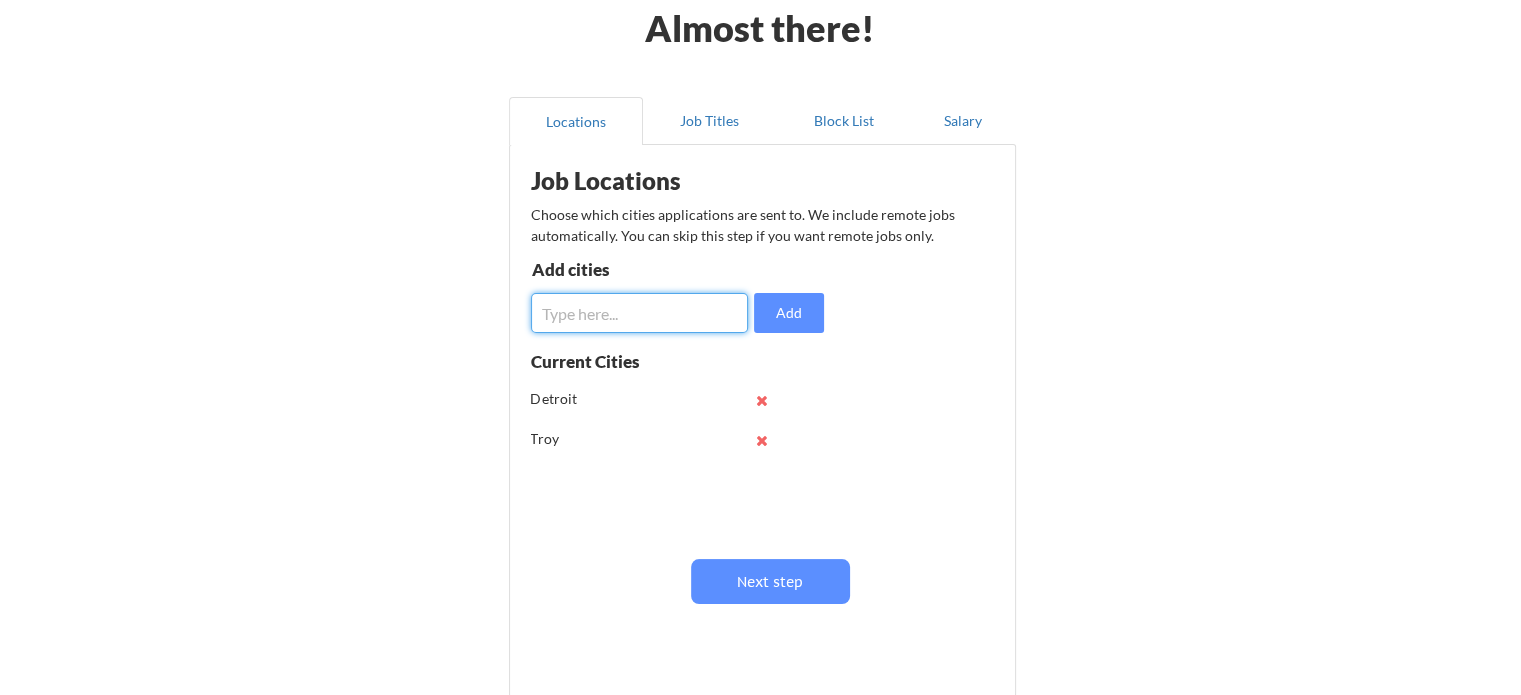 click at bounding box center (639, 313) 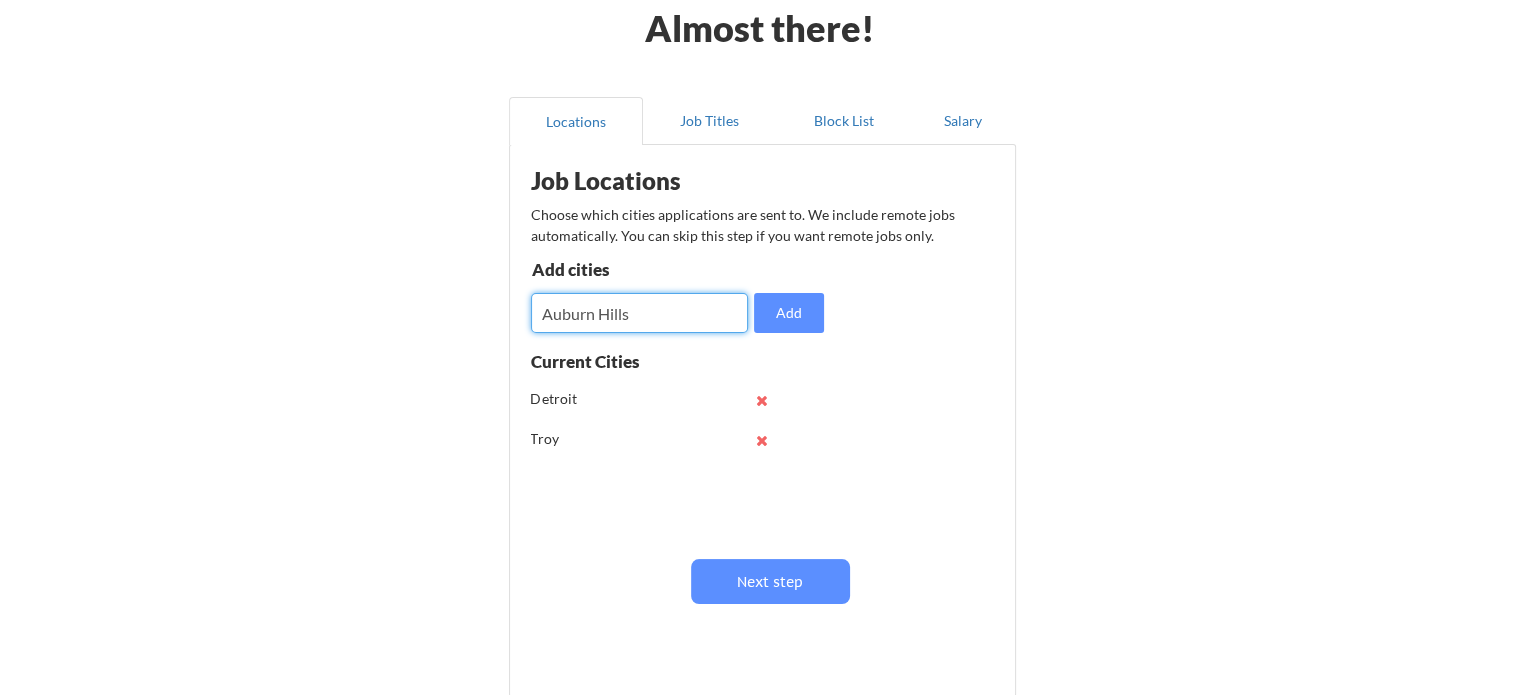 type on "Auburn Hills" 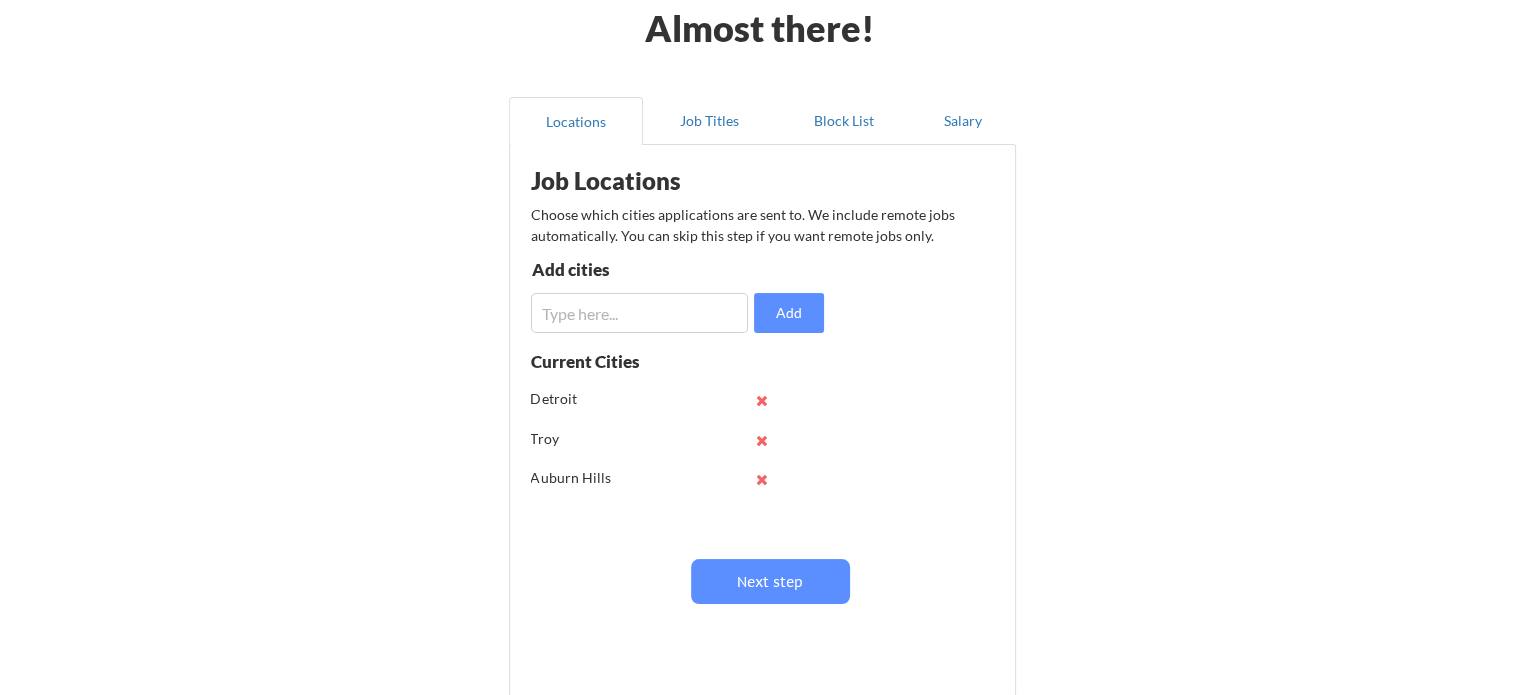 click at bounding box center (639, 313) 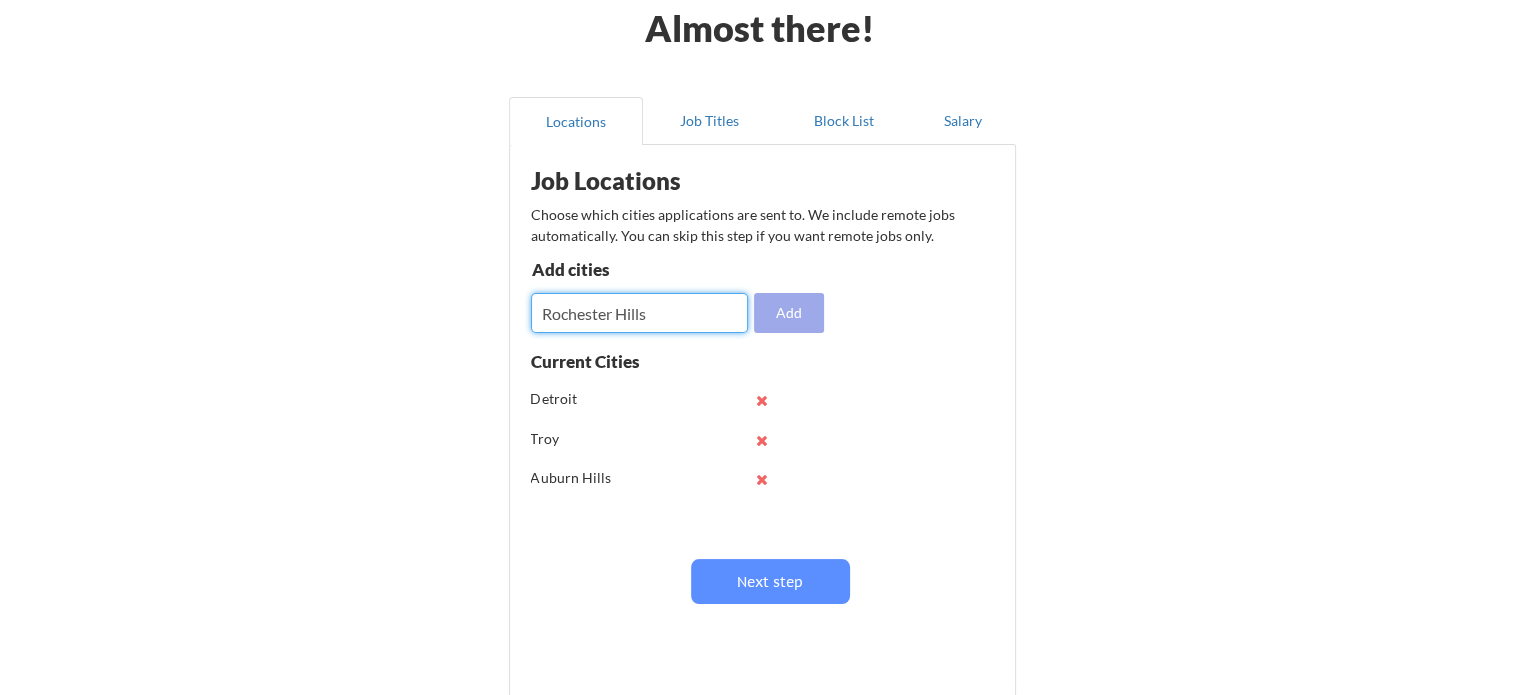 type on "Rochester Hills" 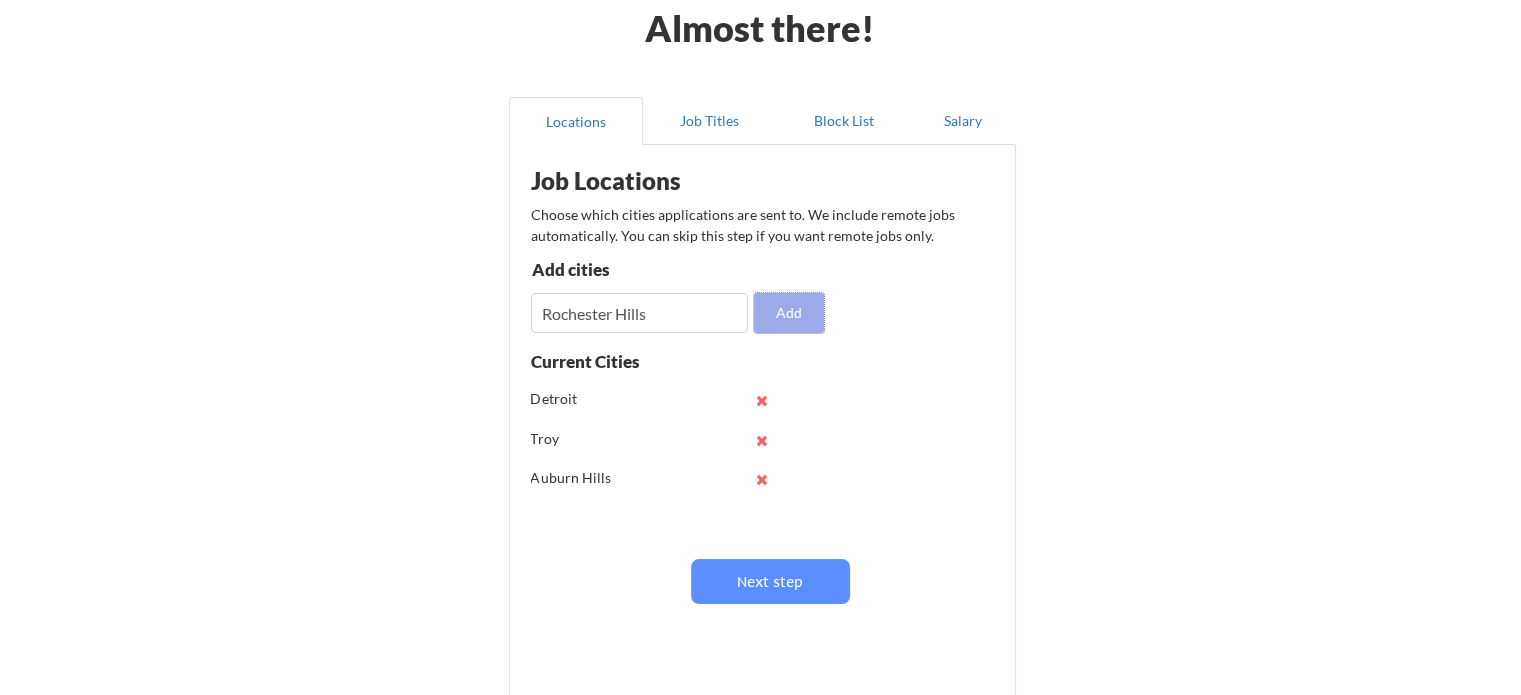 click on "Add" at bounding box center (789, 313) 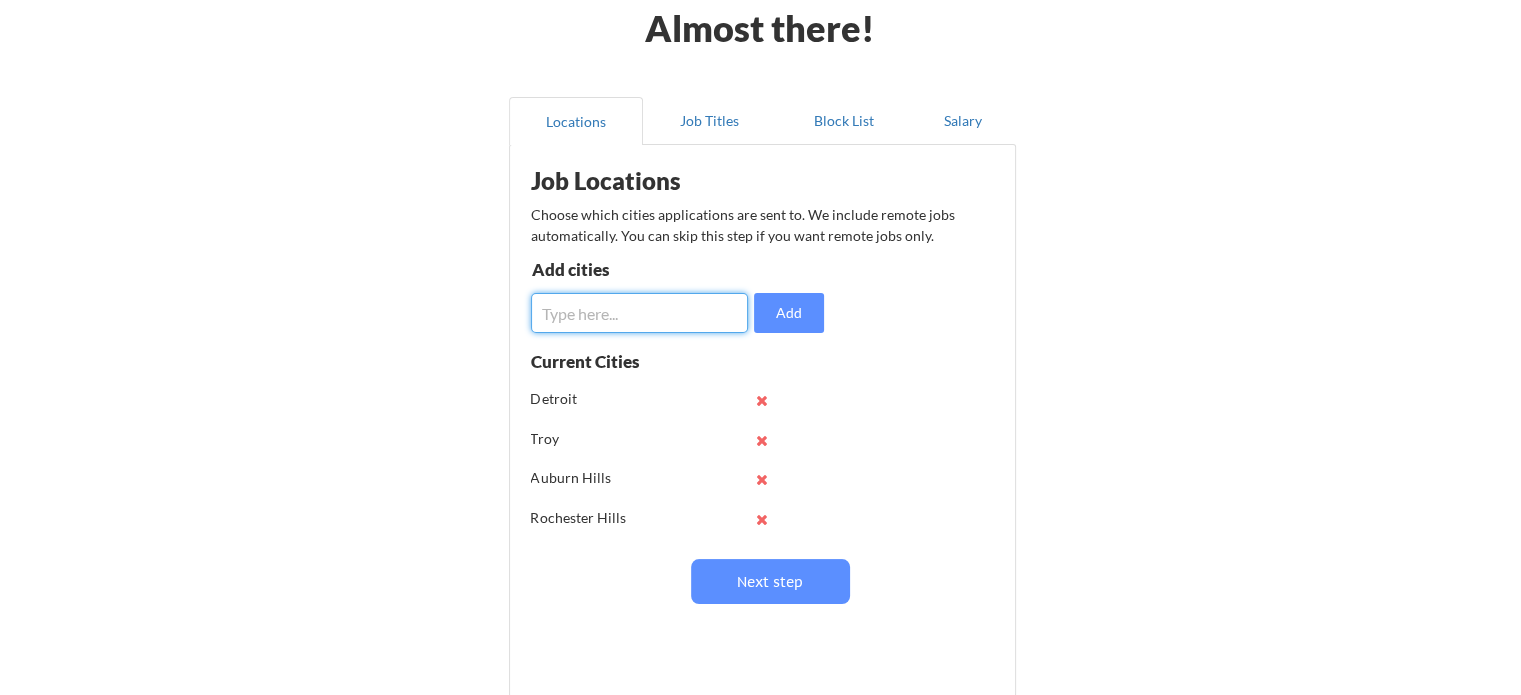 click at bounding box center [639, 313] 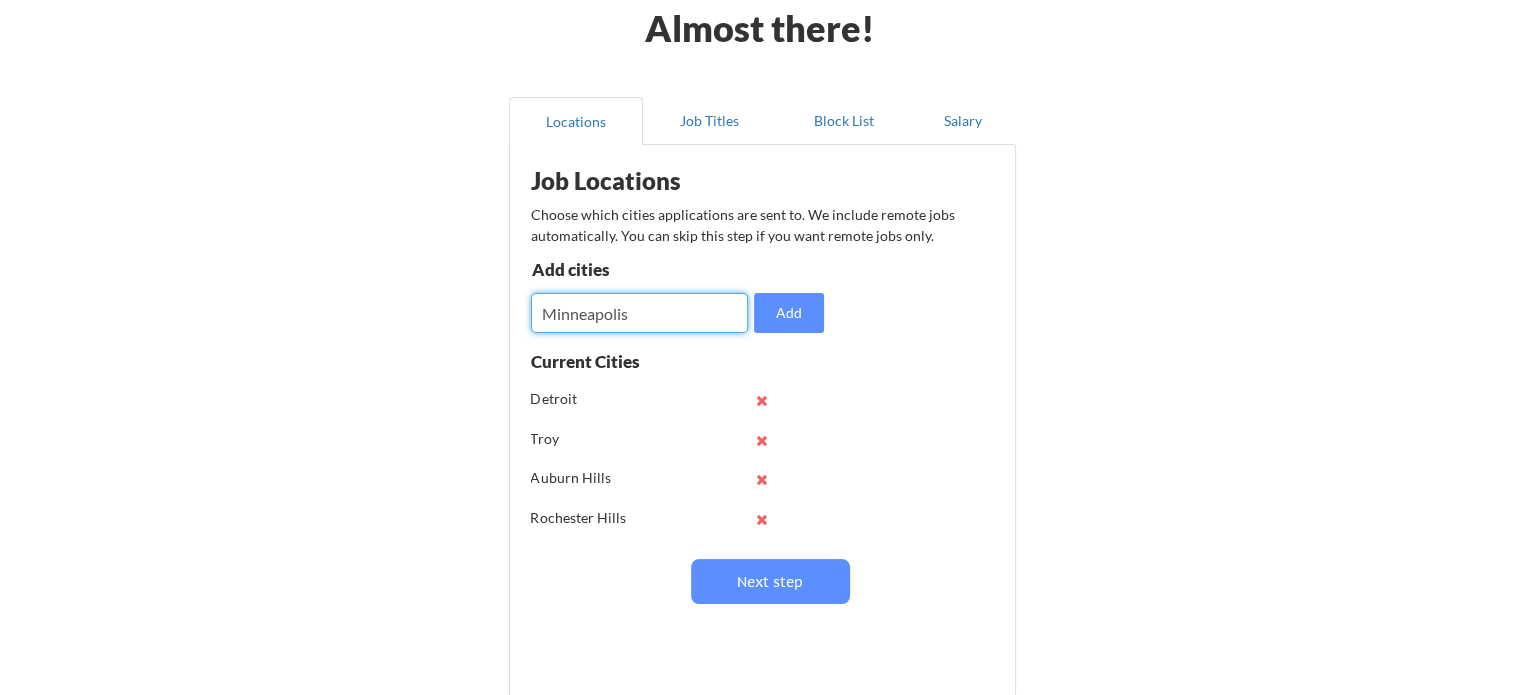 type on "Minneapolis" 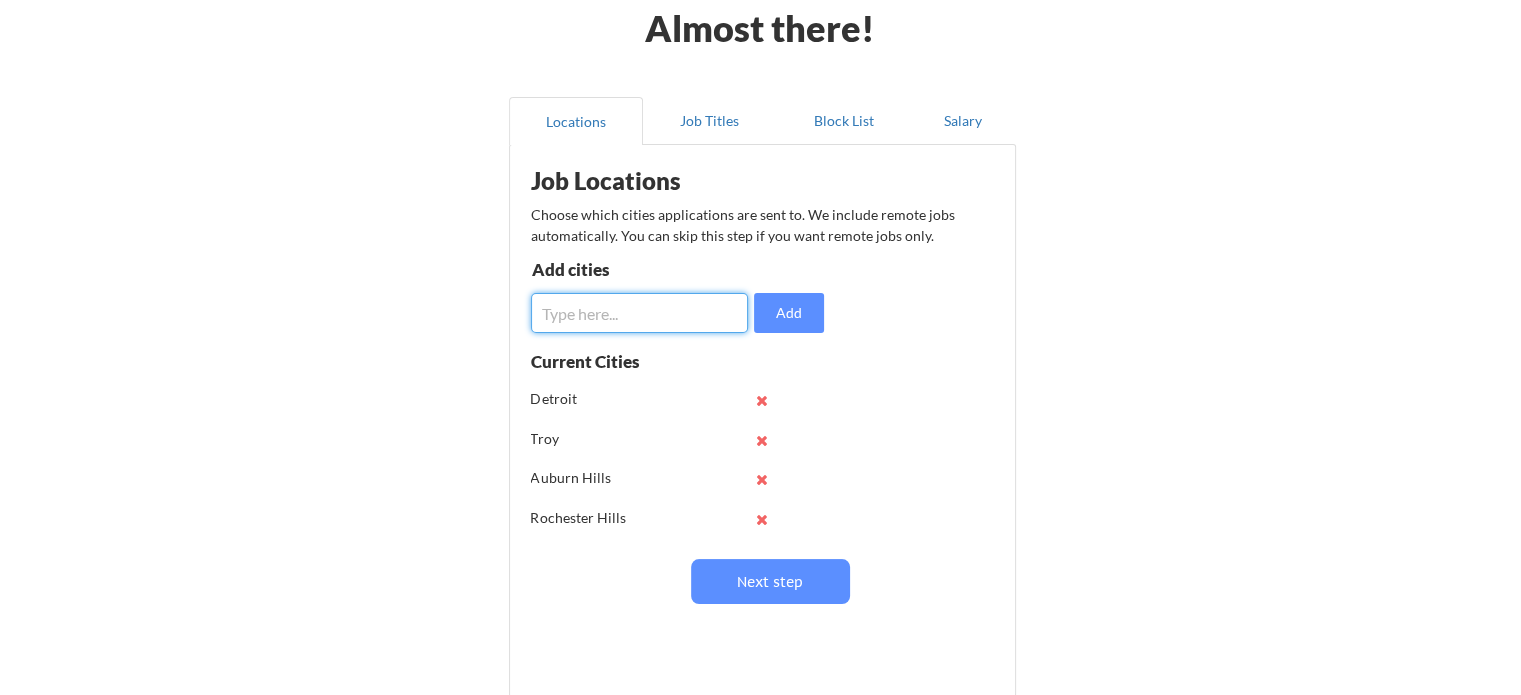 click at bounding box center (639, 313) 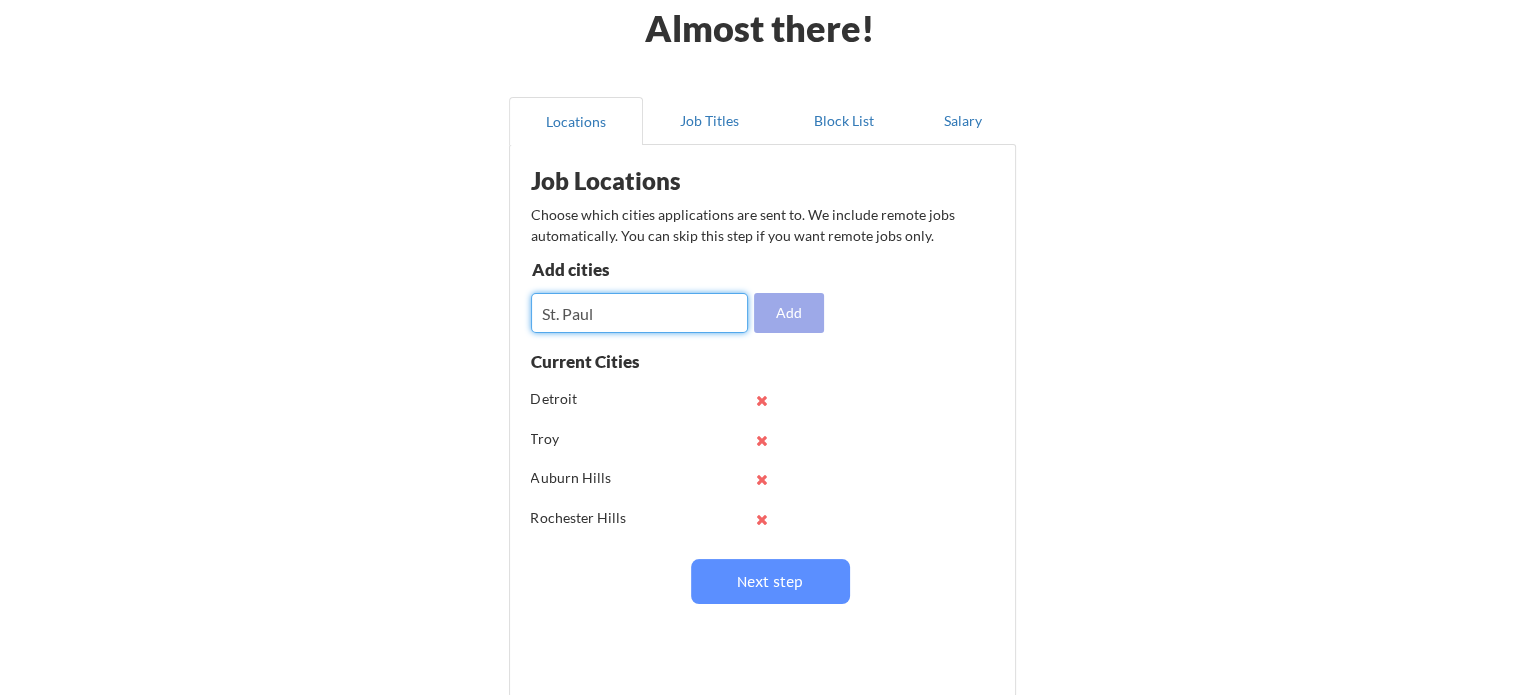 type on "St. Paul" 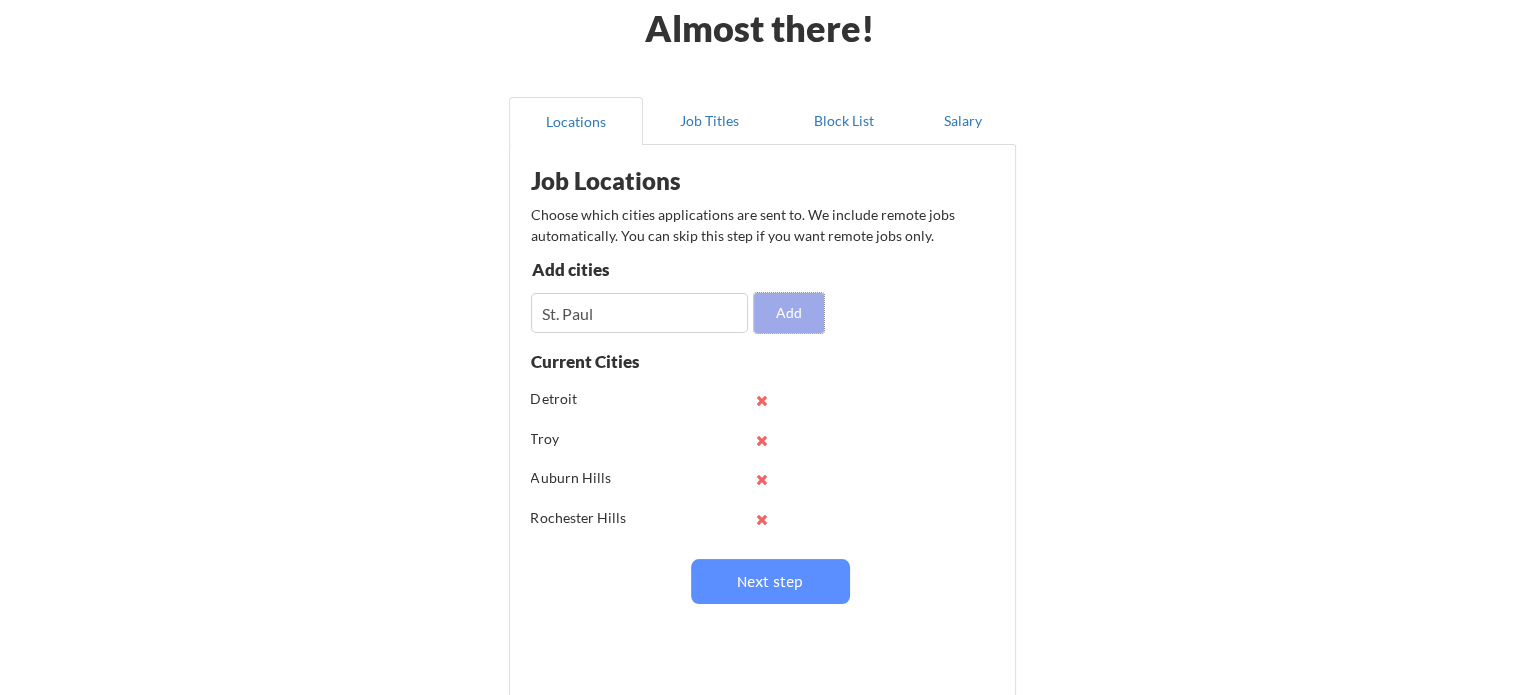 click on "Add" at bounding box center [789, 313] 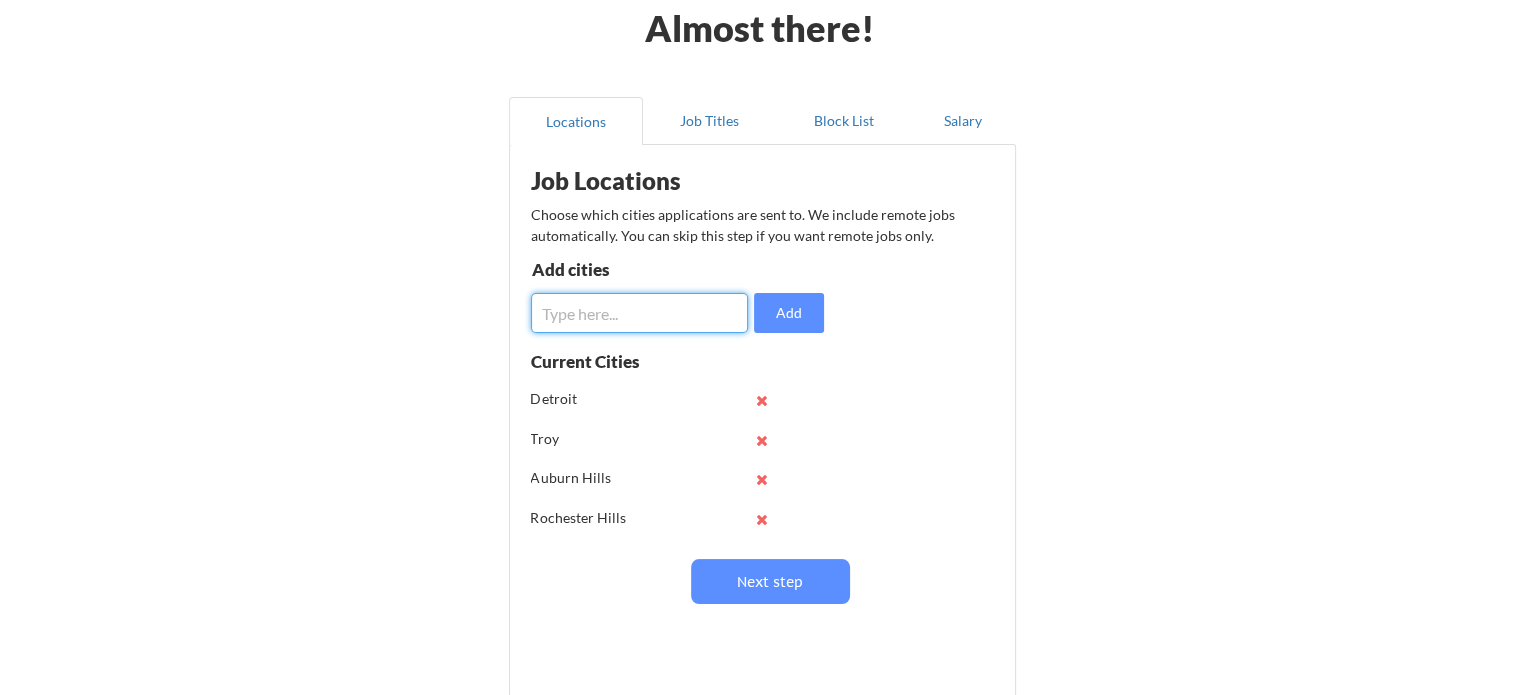 click at bounding box center (639, 313) 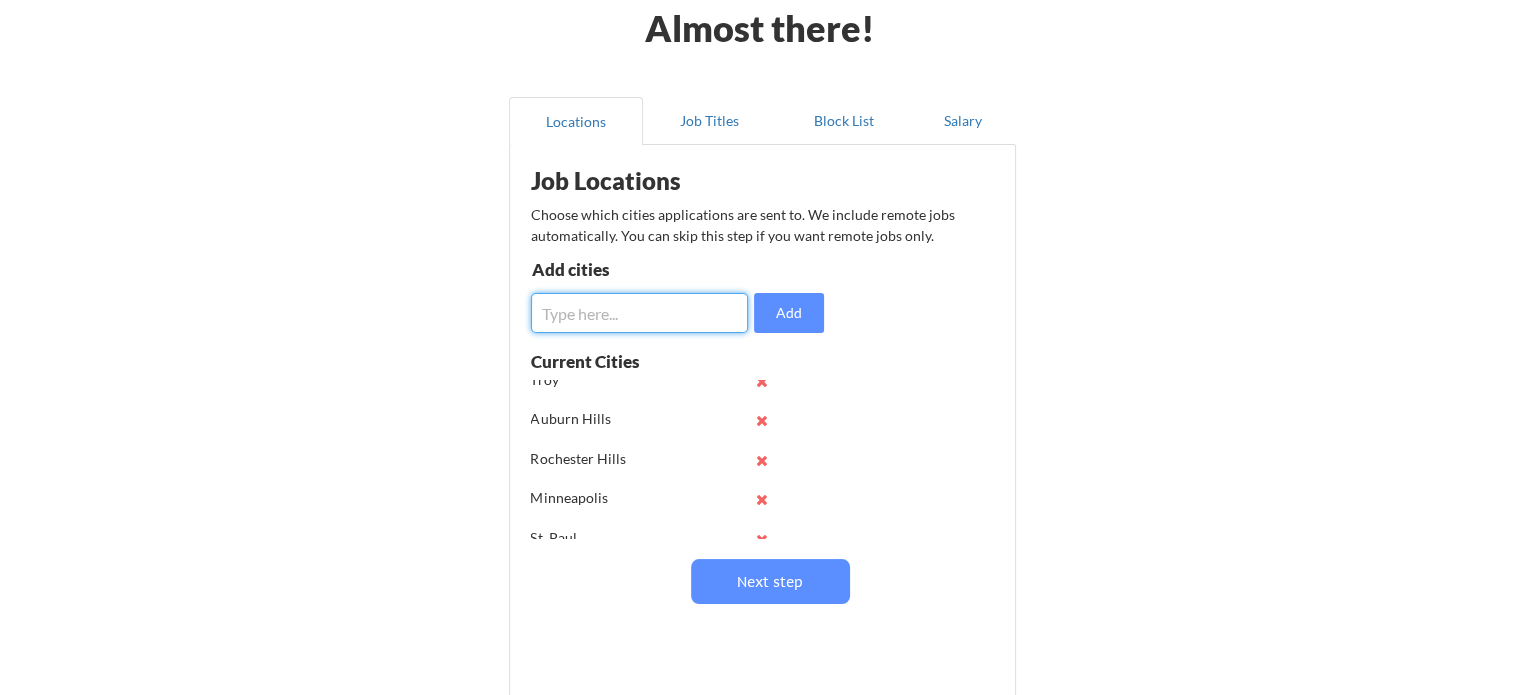 scroll, scrollTop: 78, scrollLeft: 0, axis: vertical 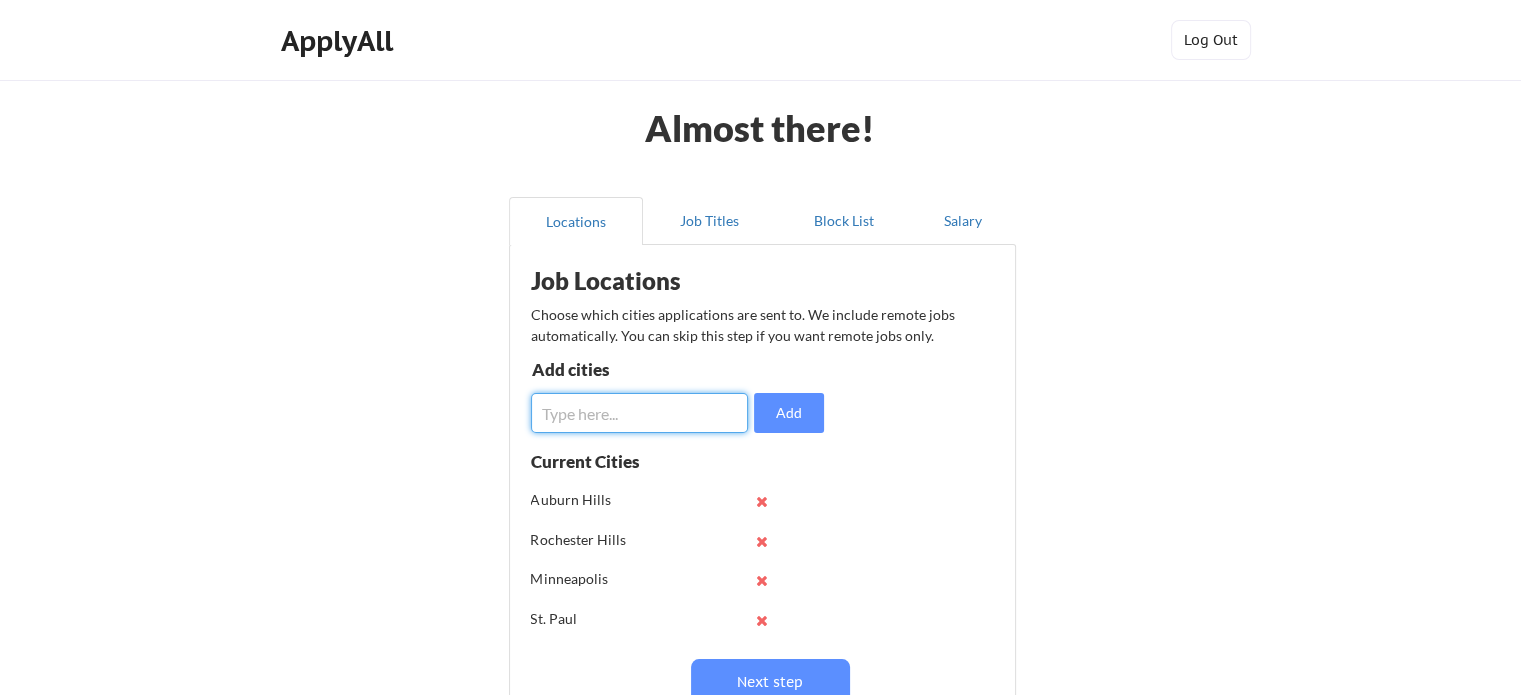 click at bounding box center (639, 413) 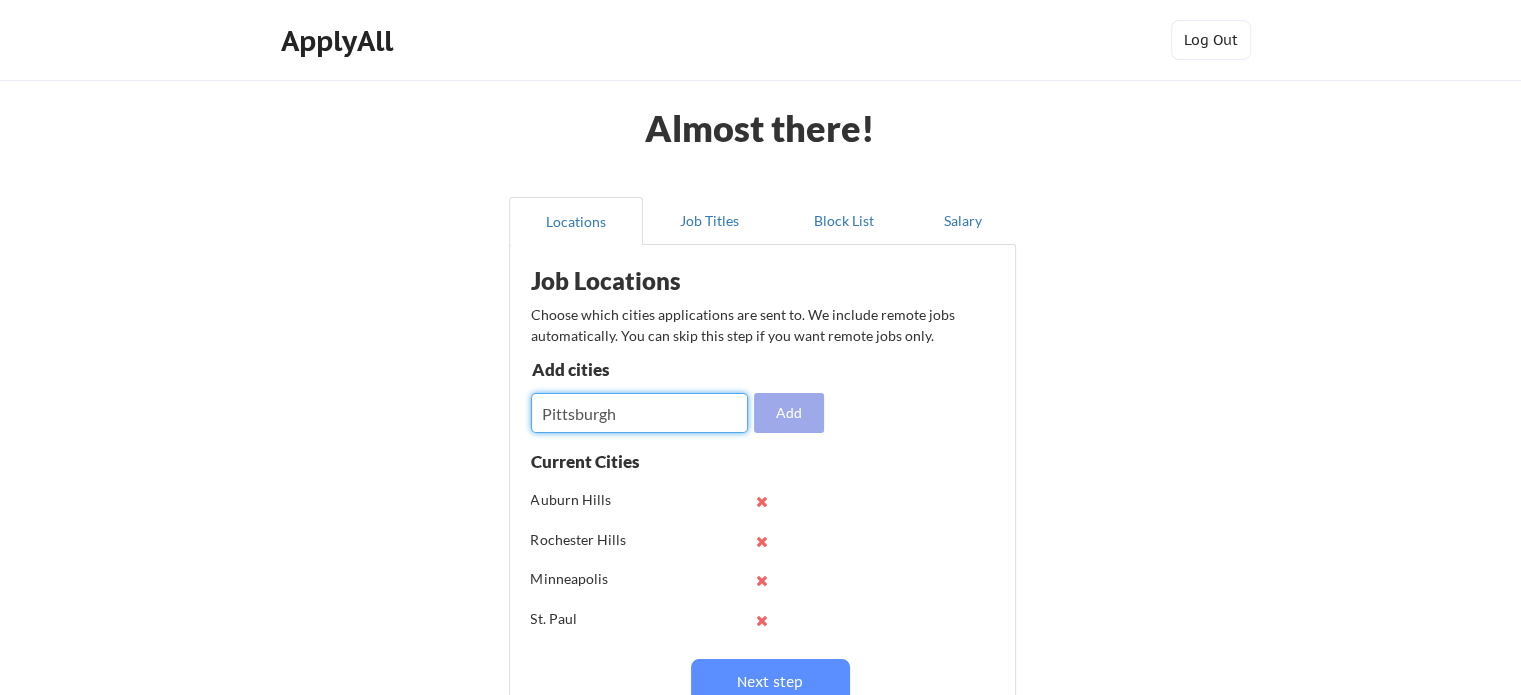 type on "Pittsburgh" 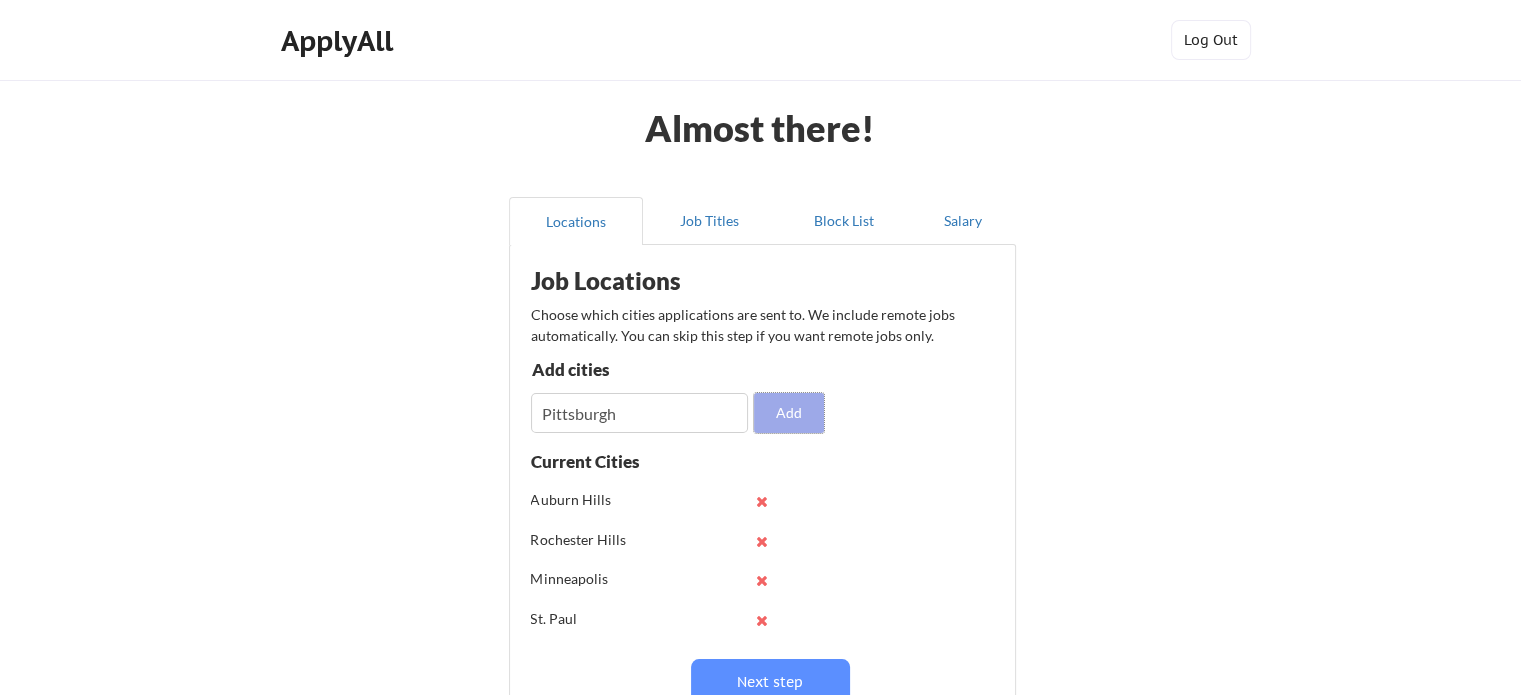 click on "Add" at bounding box center [789, 413] 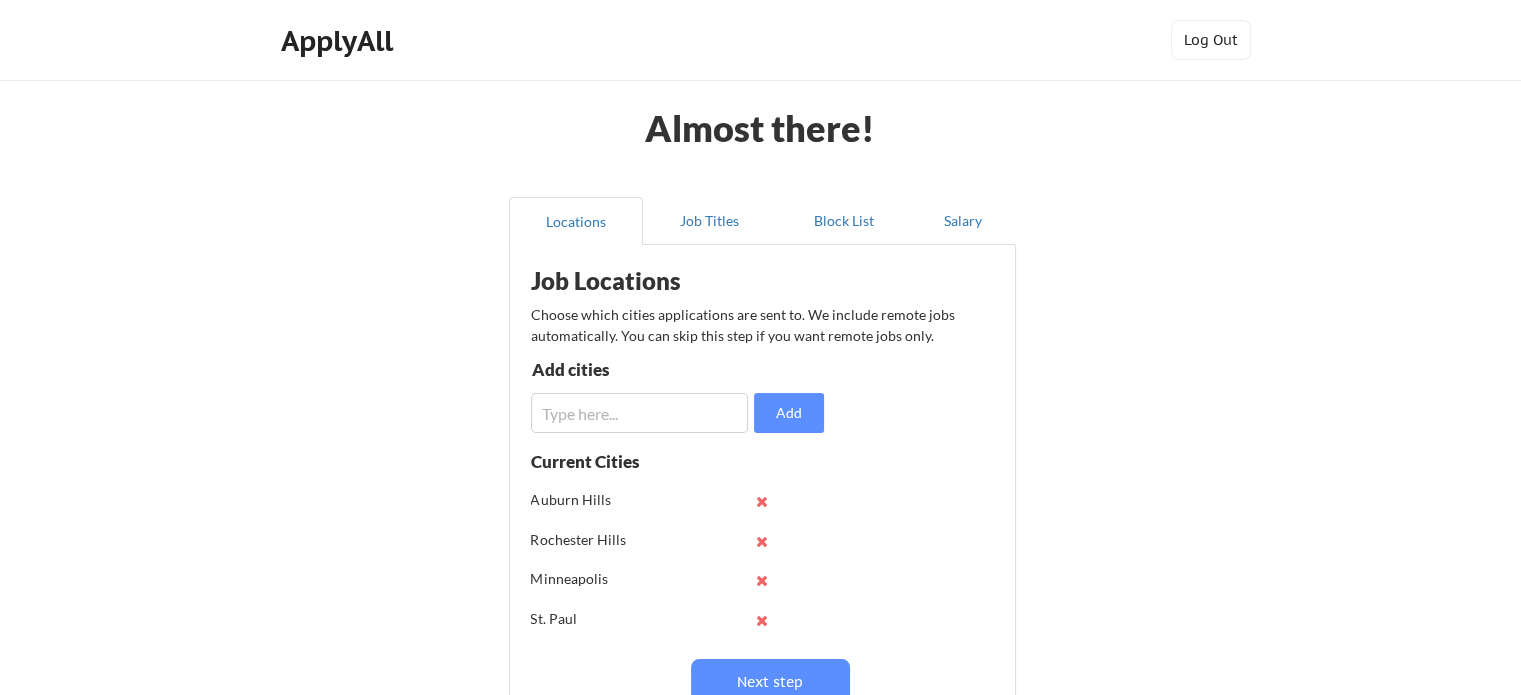 click at bounding box center (639, 413) 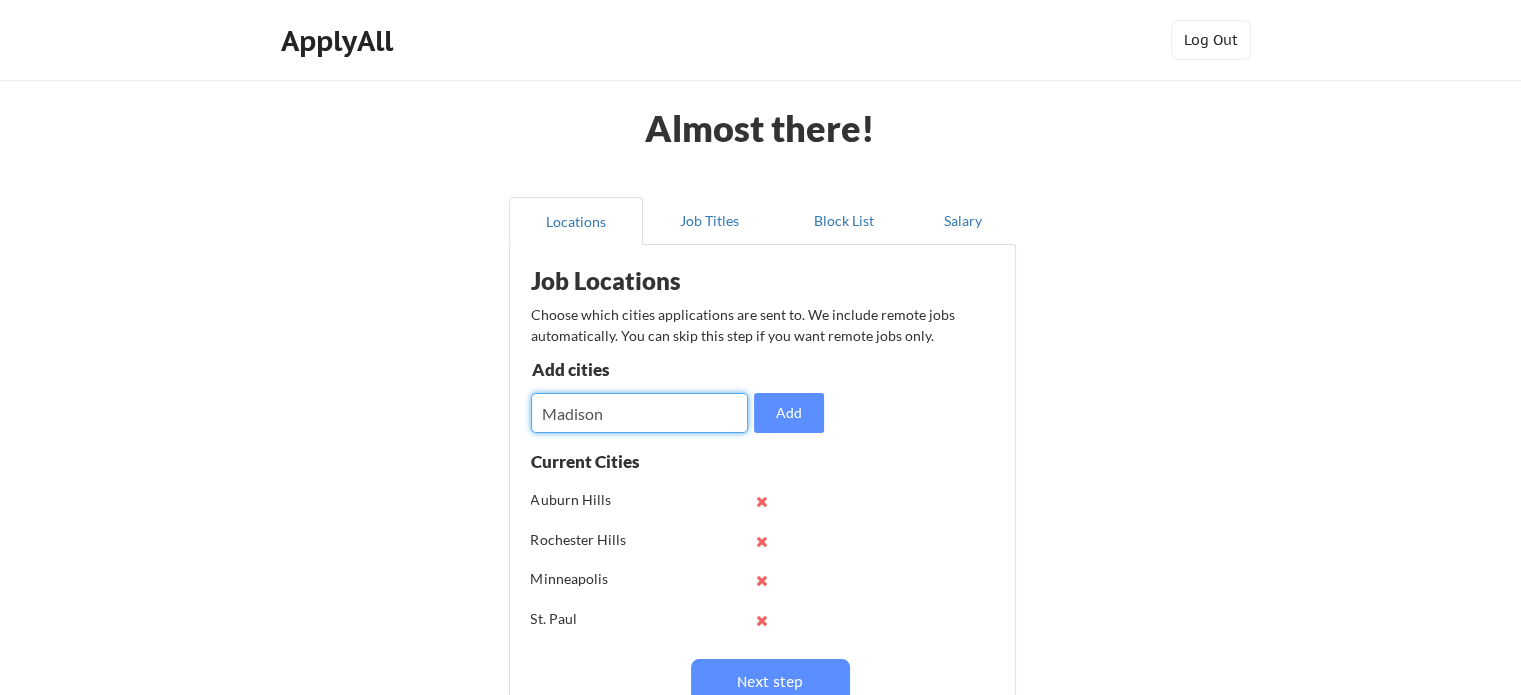 type on "Madison" 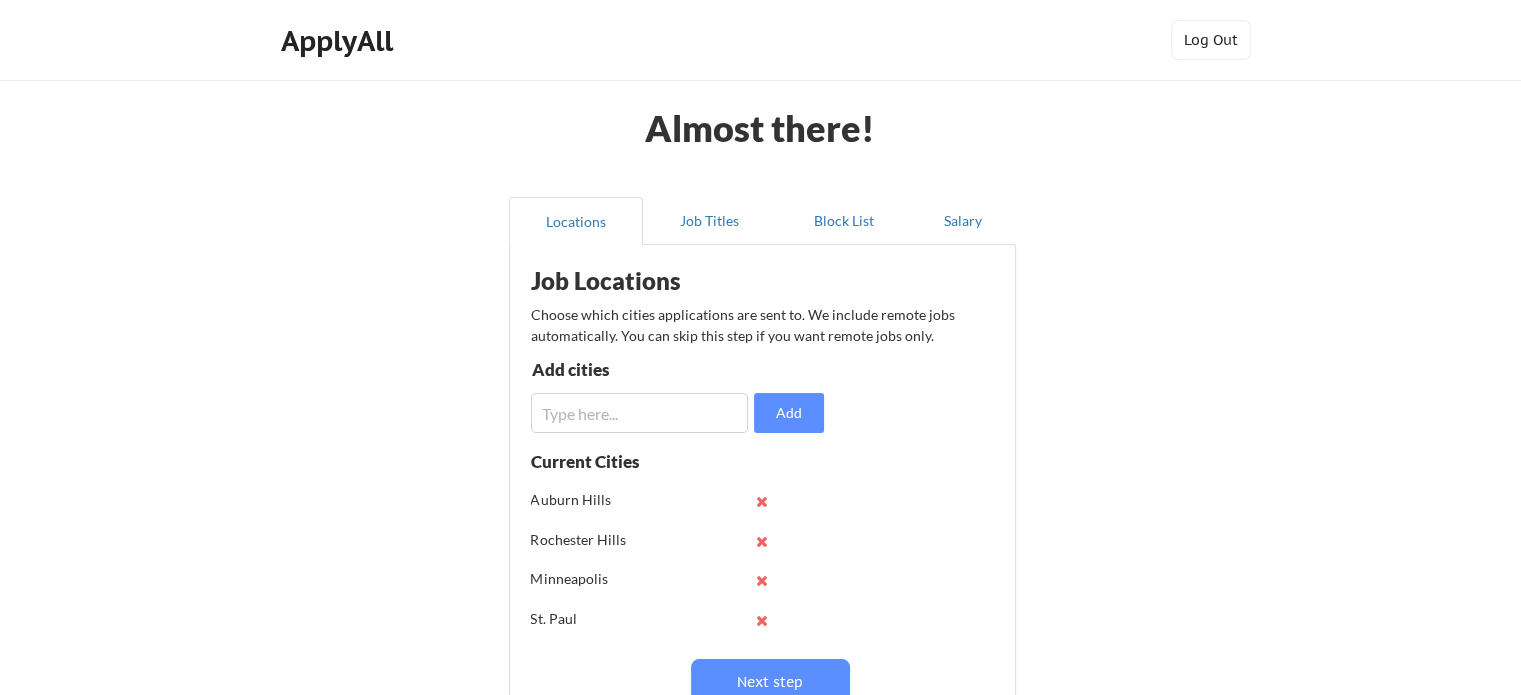 click at bounding box center (639, 413) 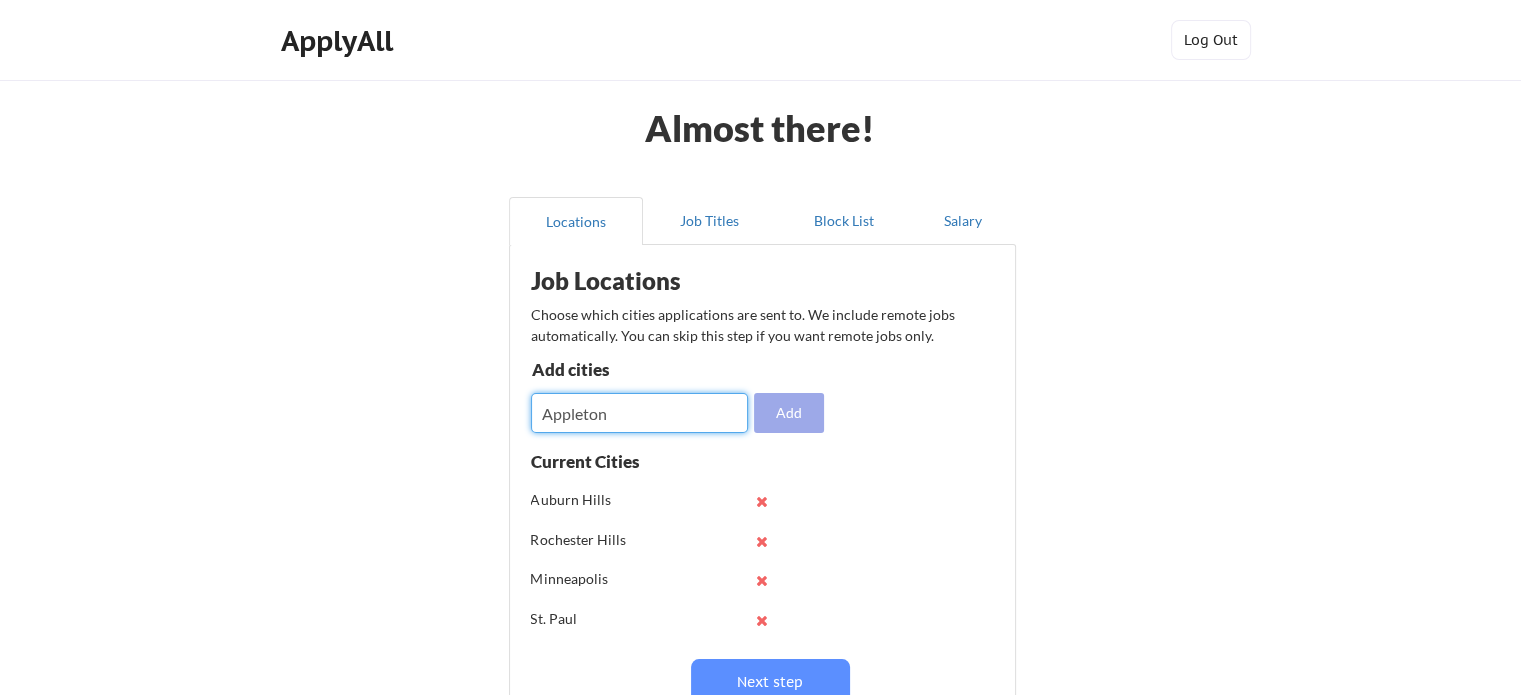 type on "Appleton" 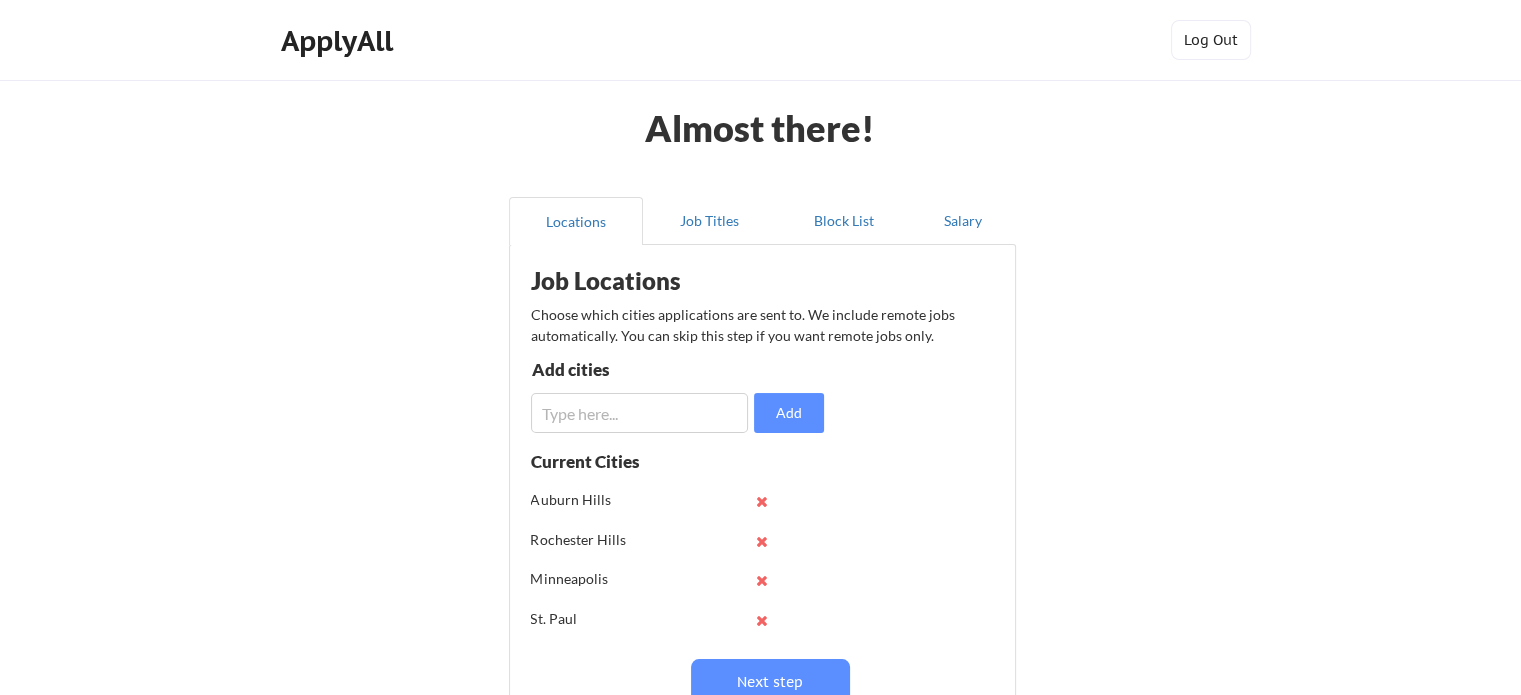 click at bounding box center [639, 413] 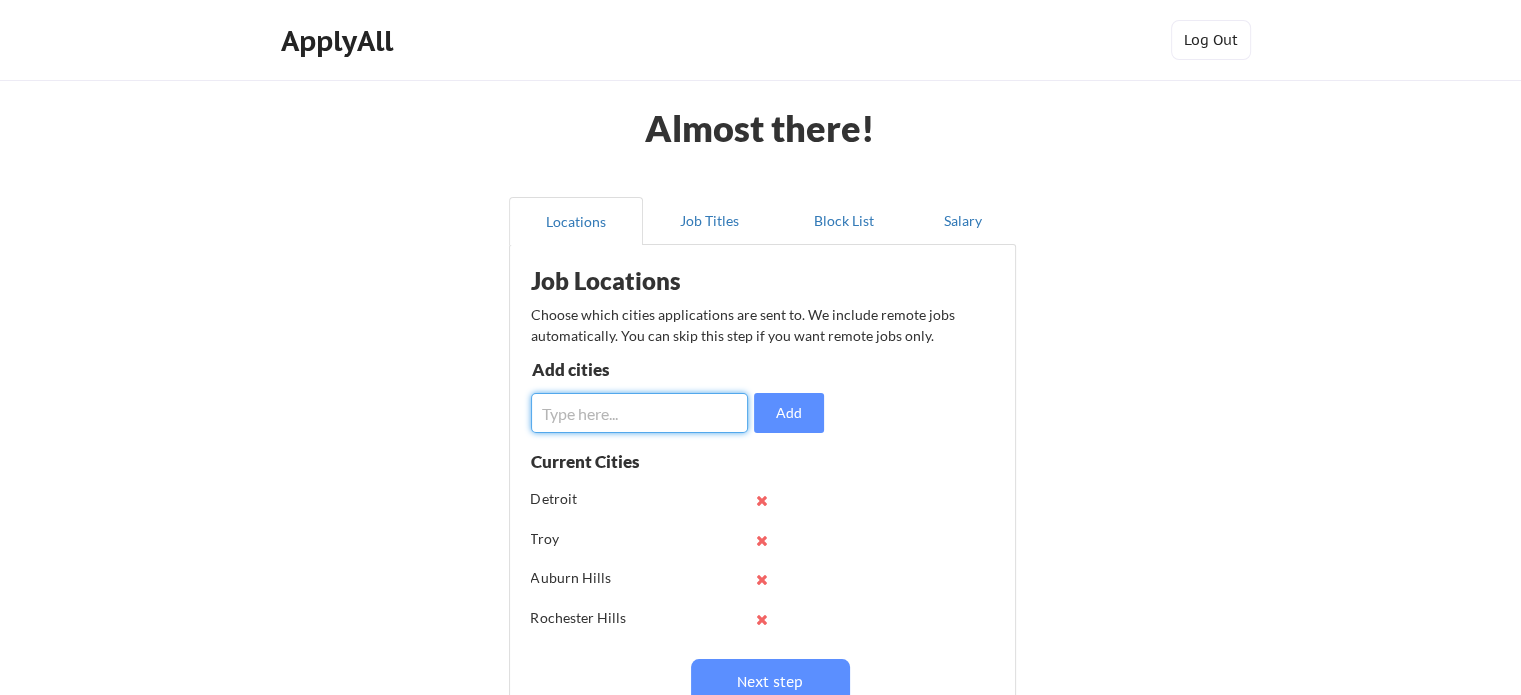 scroll, scrollTop: 100, scrollLeft: 0, axis: vertical 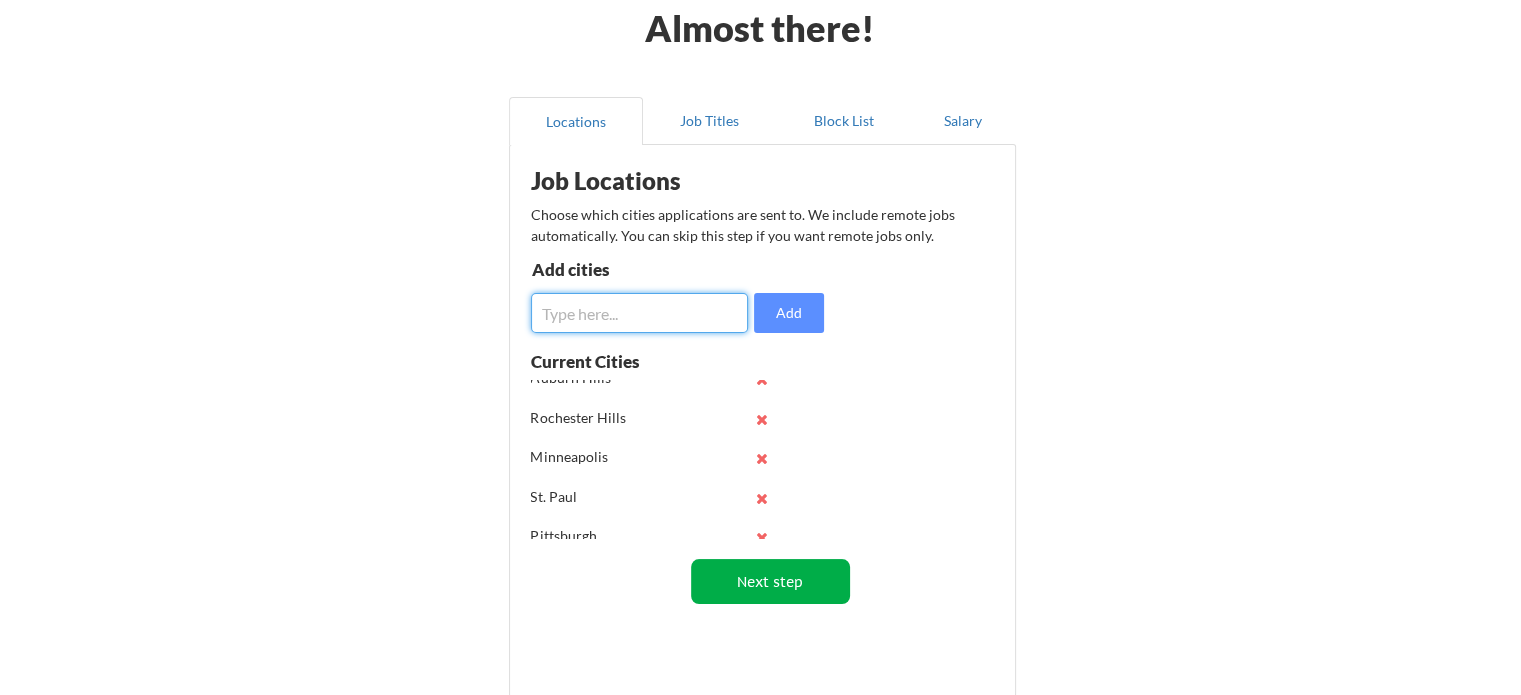 click on "Next step" at bounding box center [770, 581] 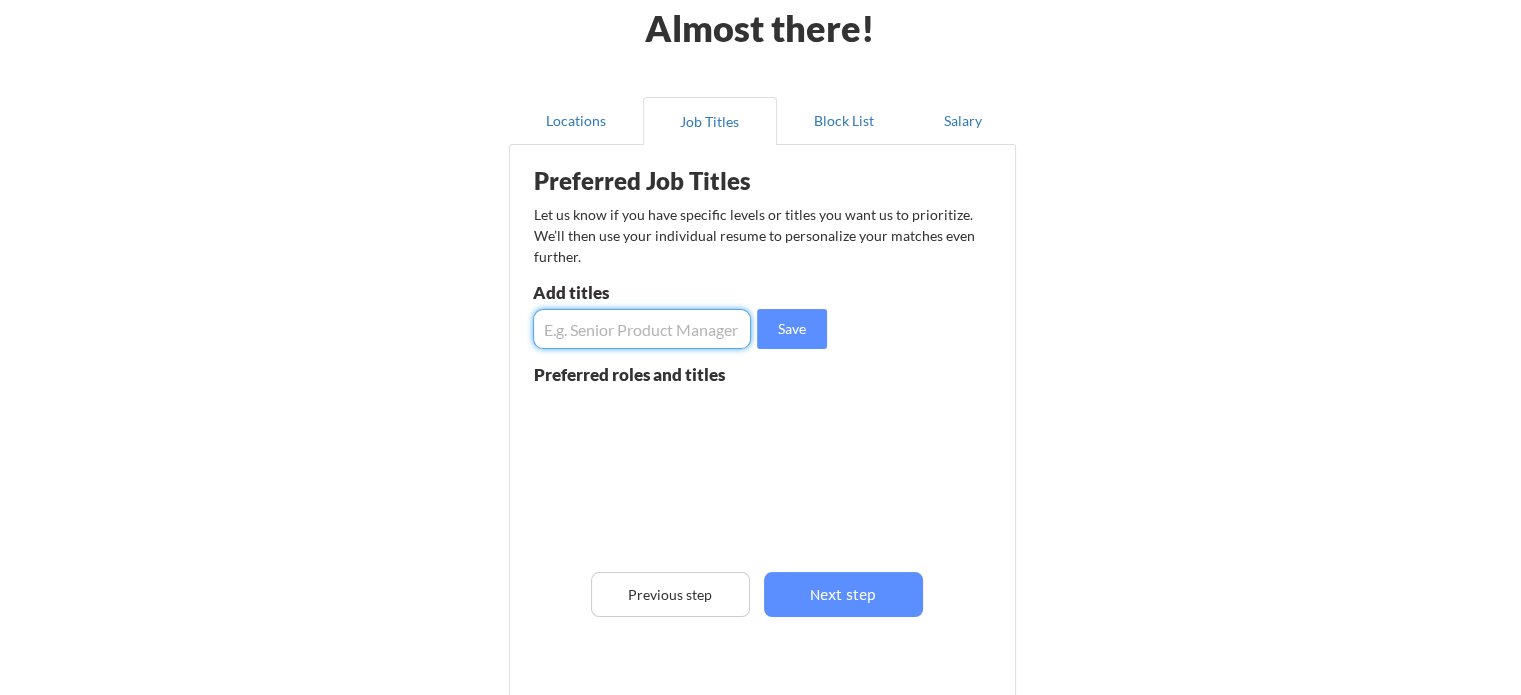 click at bounding box center [642, 329] 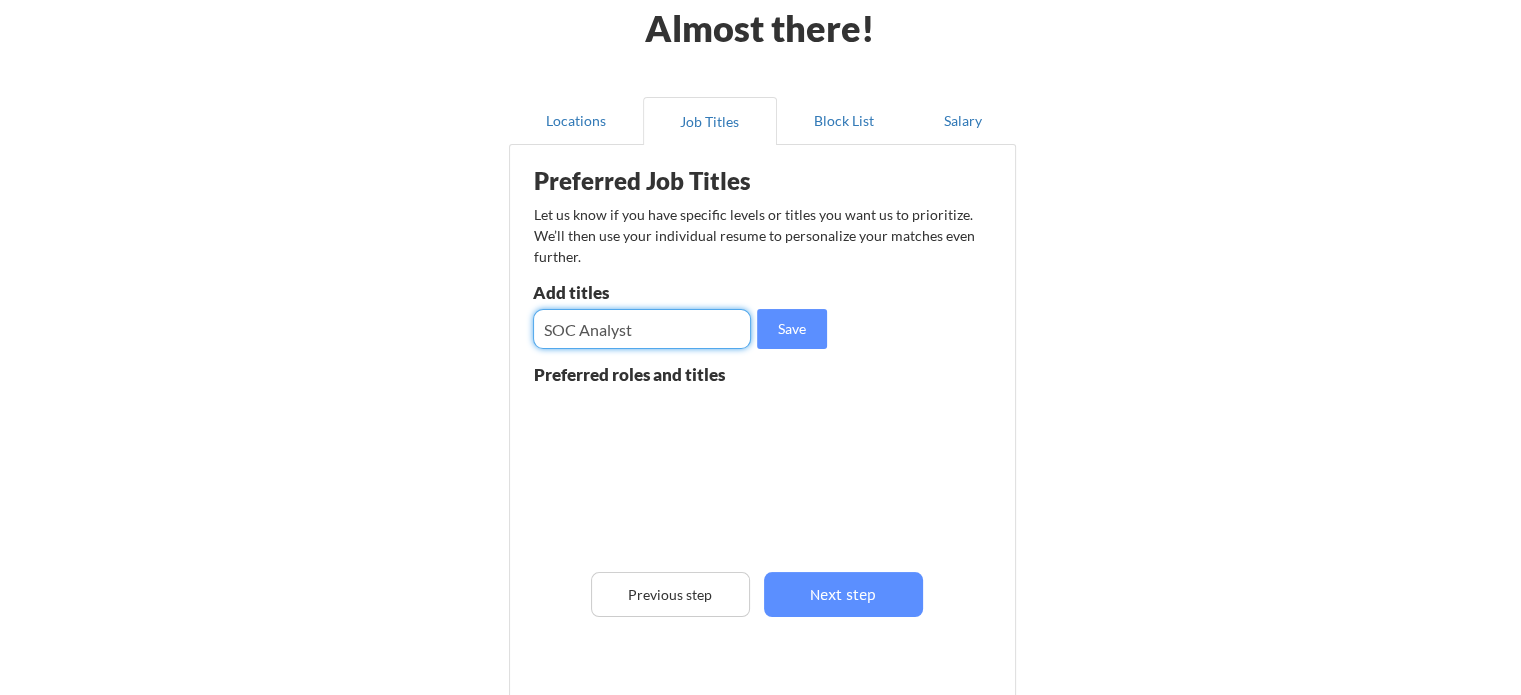 type on "SOC Analyst" 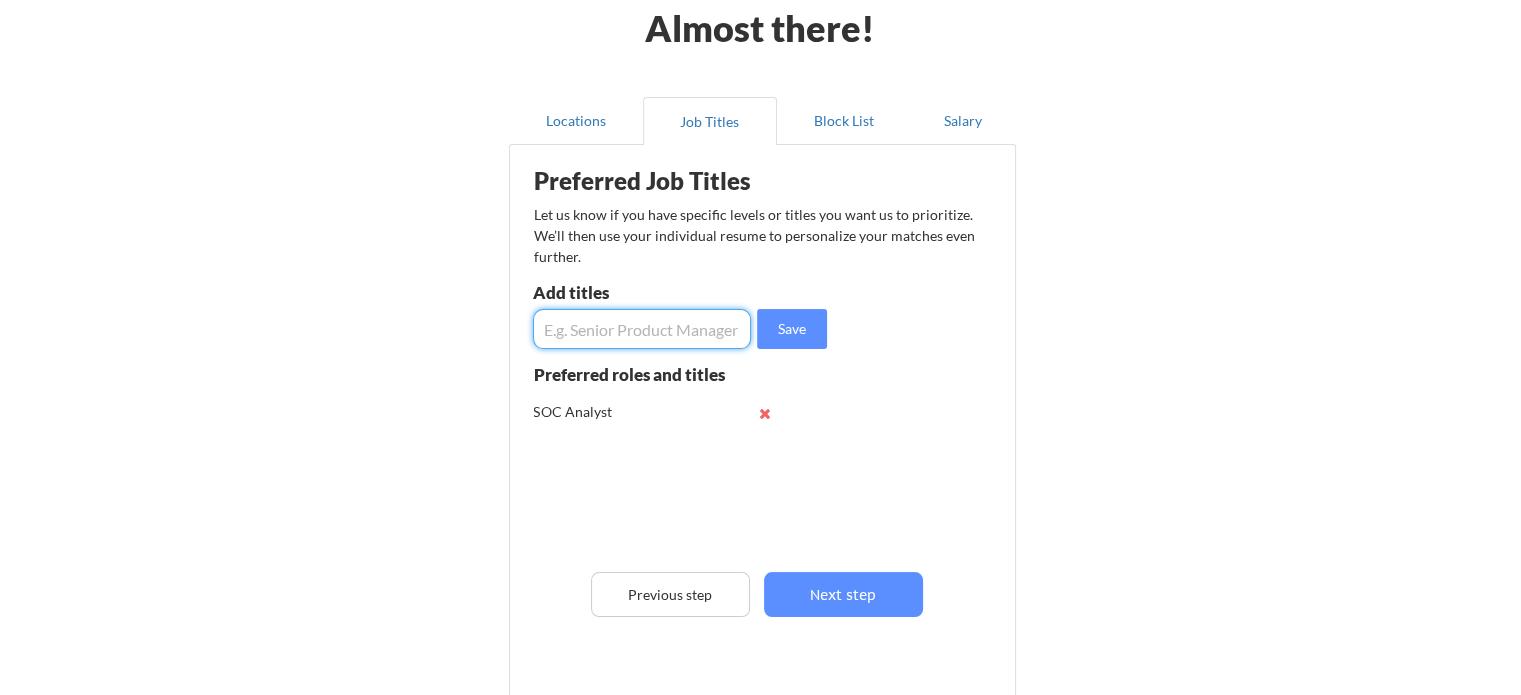 click at bounding box center [642, 329] 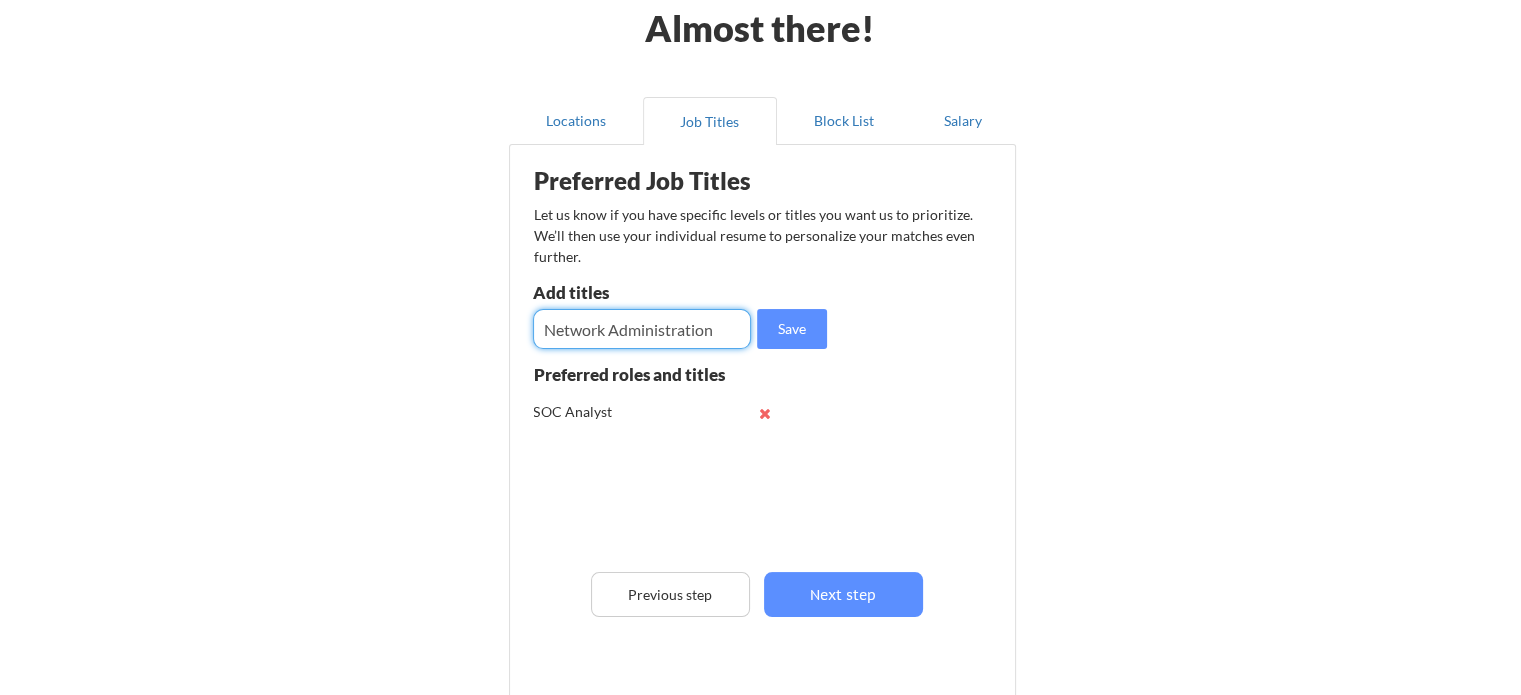 type on "Network Administration" 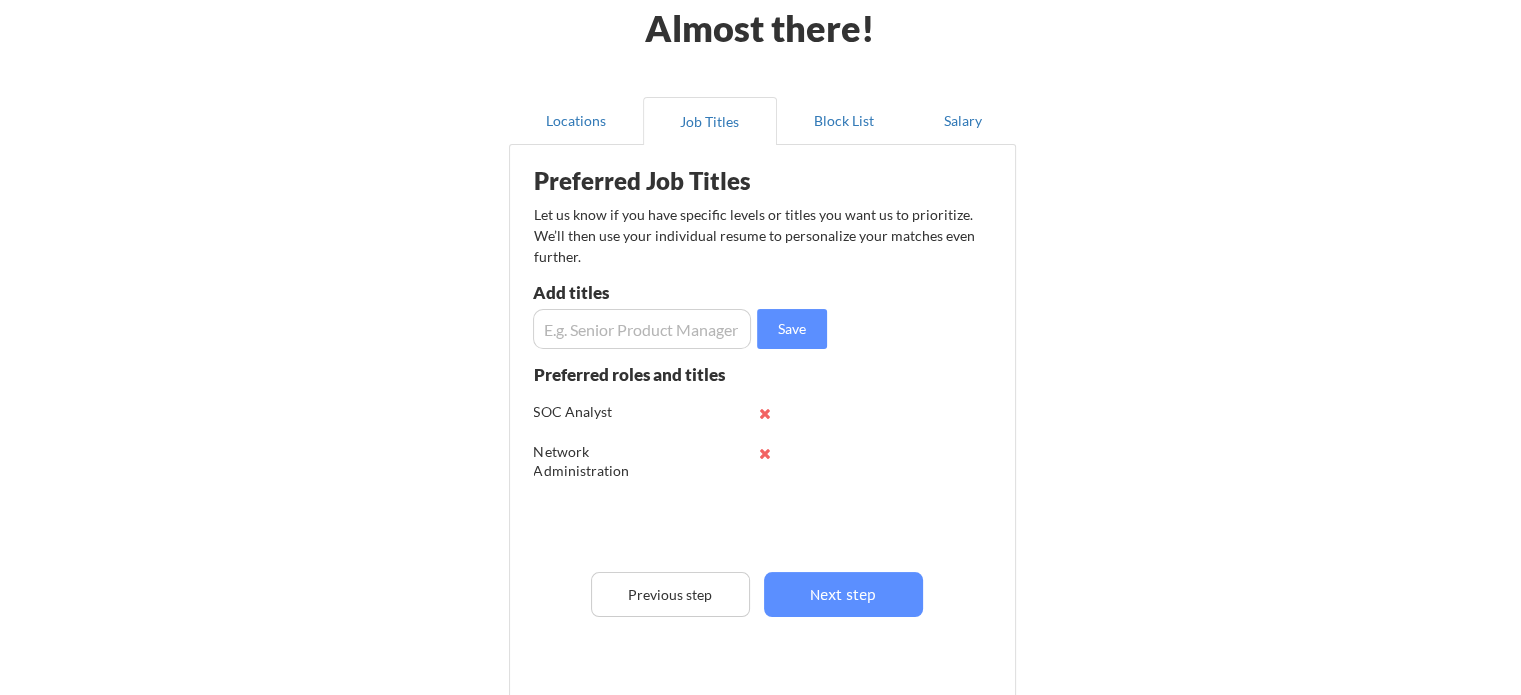 click at bounding box center (642, 329) 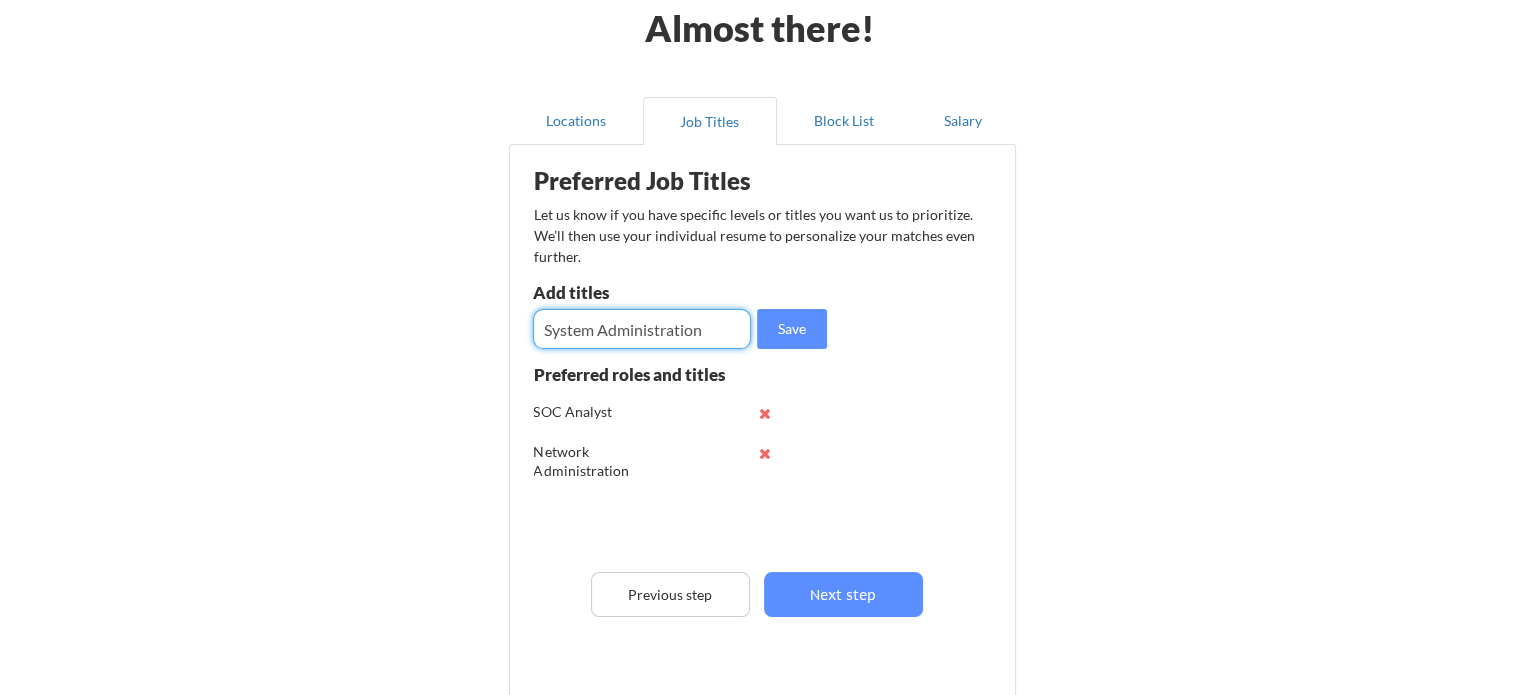 type on "System Administration" 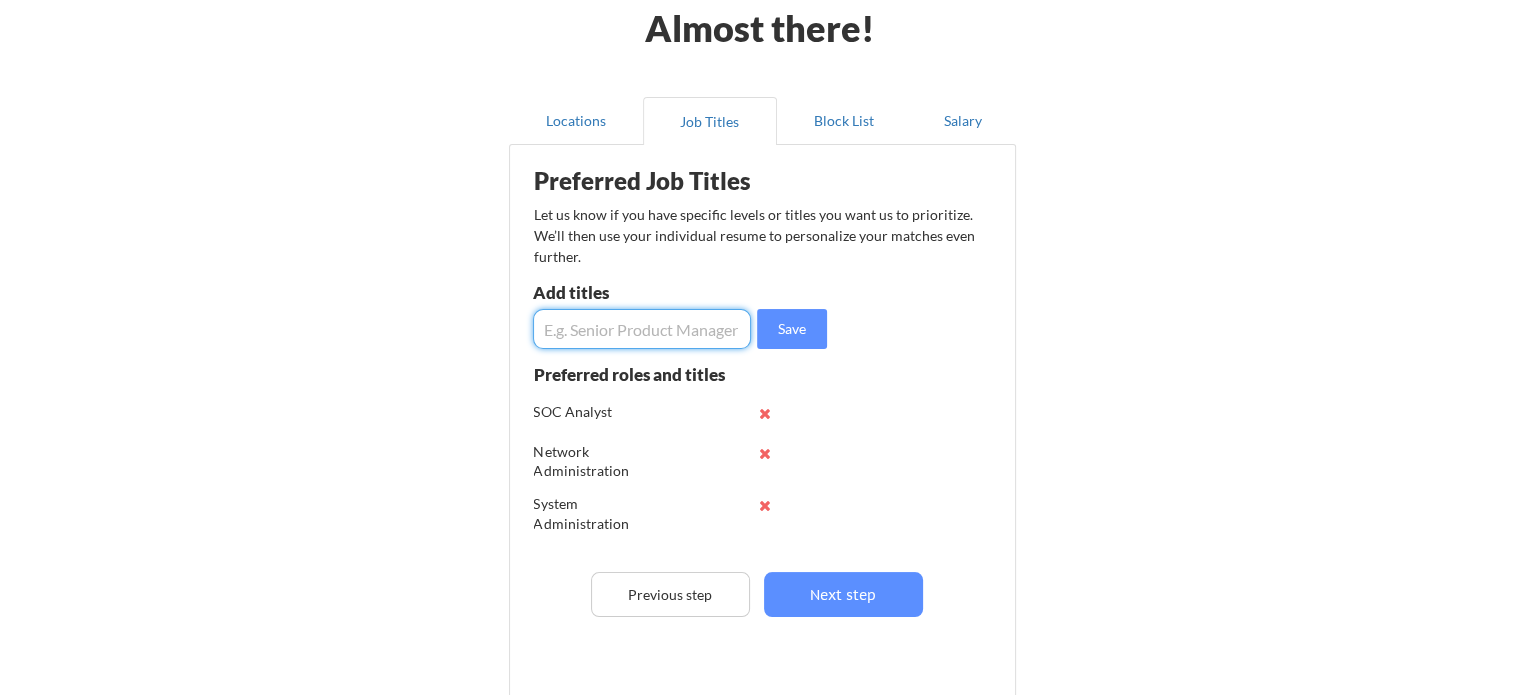 click at bounding box center (642, 329) 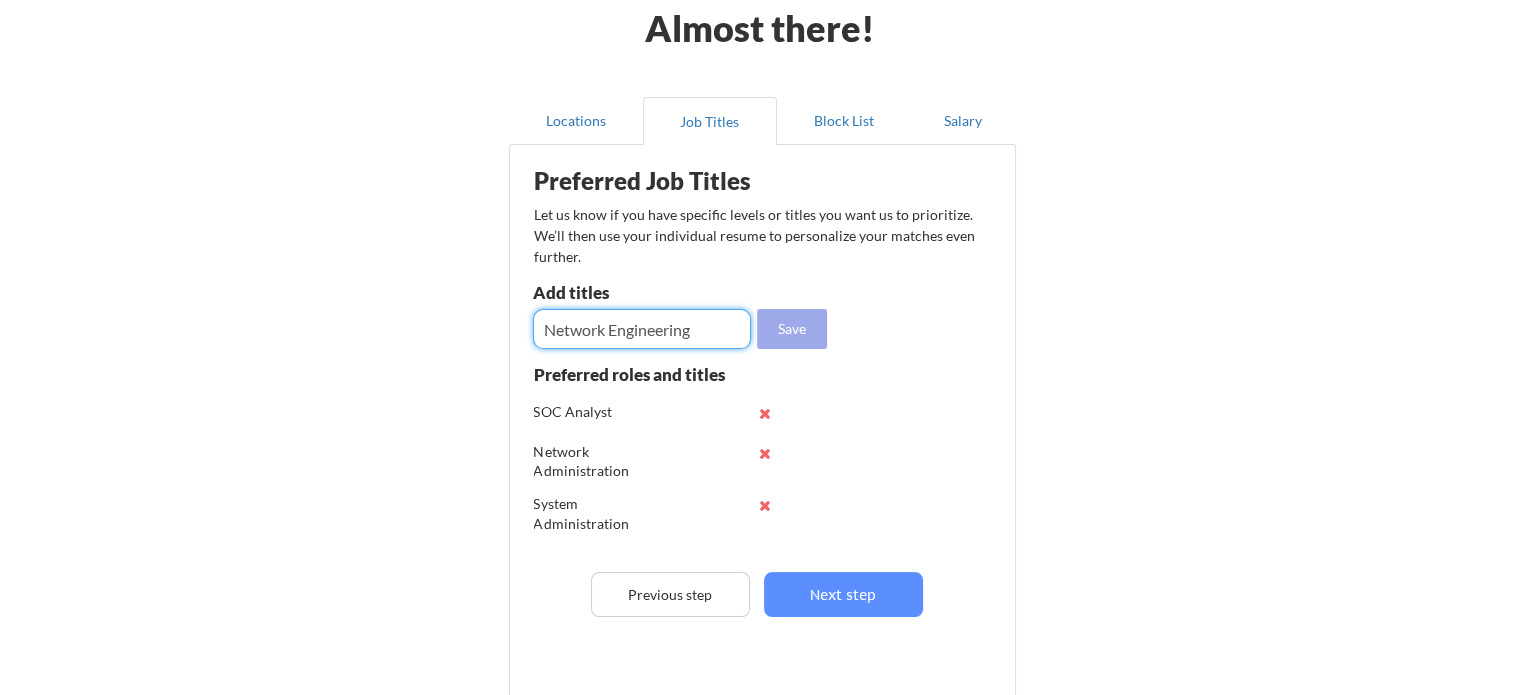 type on "Network Engineering" 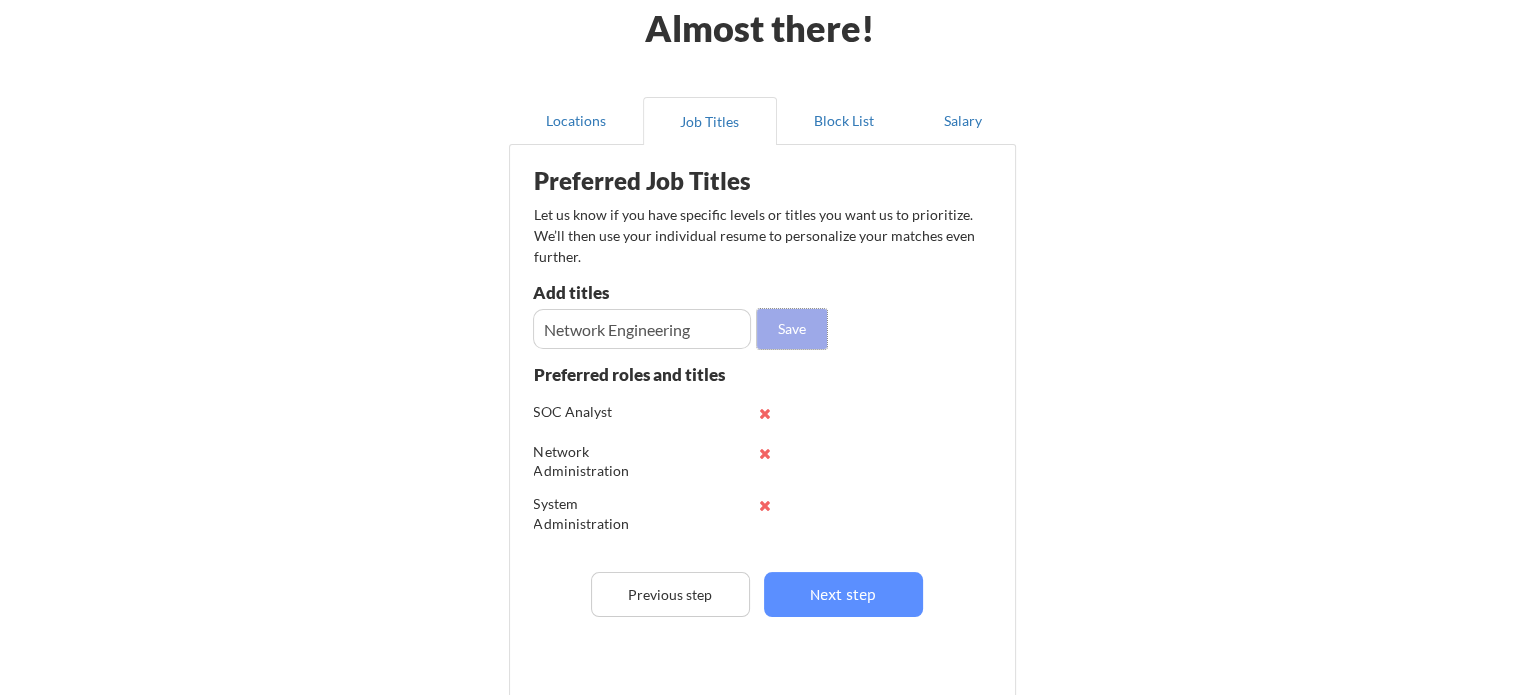 click on "Save" at bounding box center [792, 329] 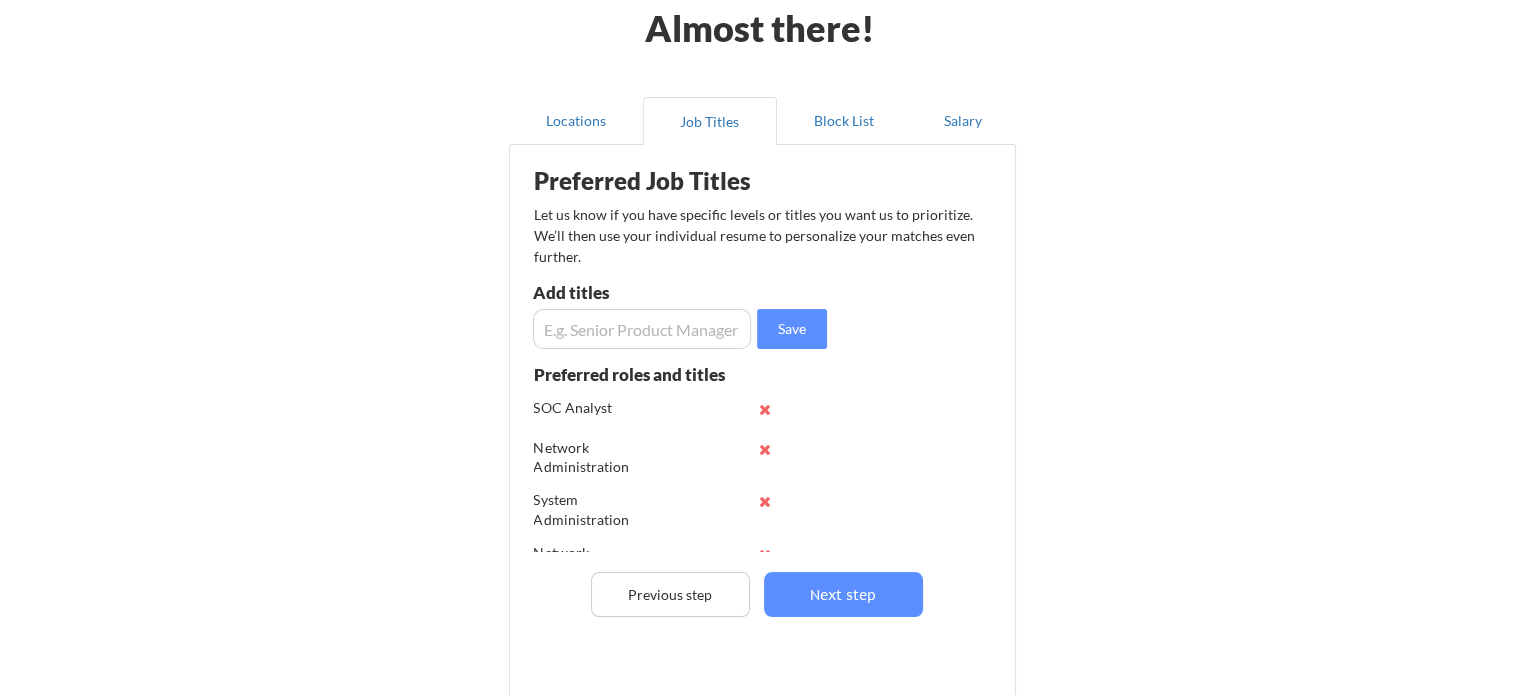 scroll, scrollTop: 0, scrollLeft: 0, axis: both 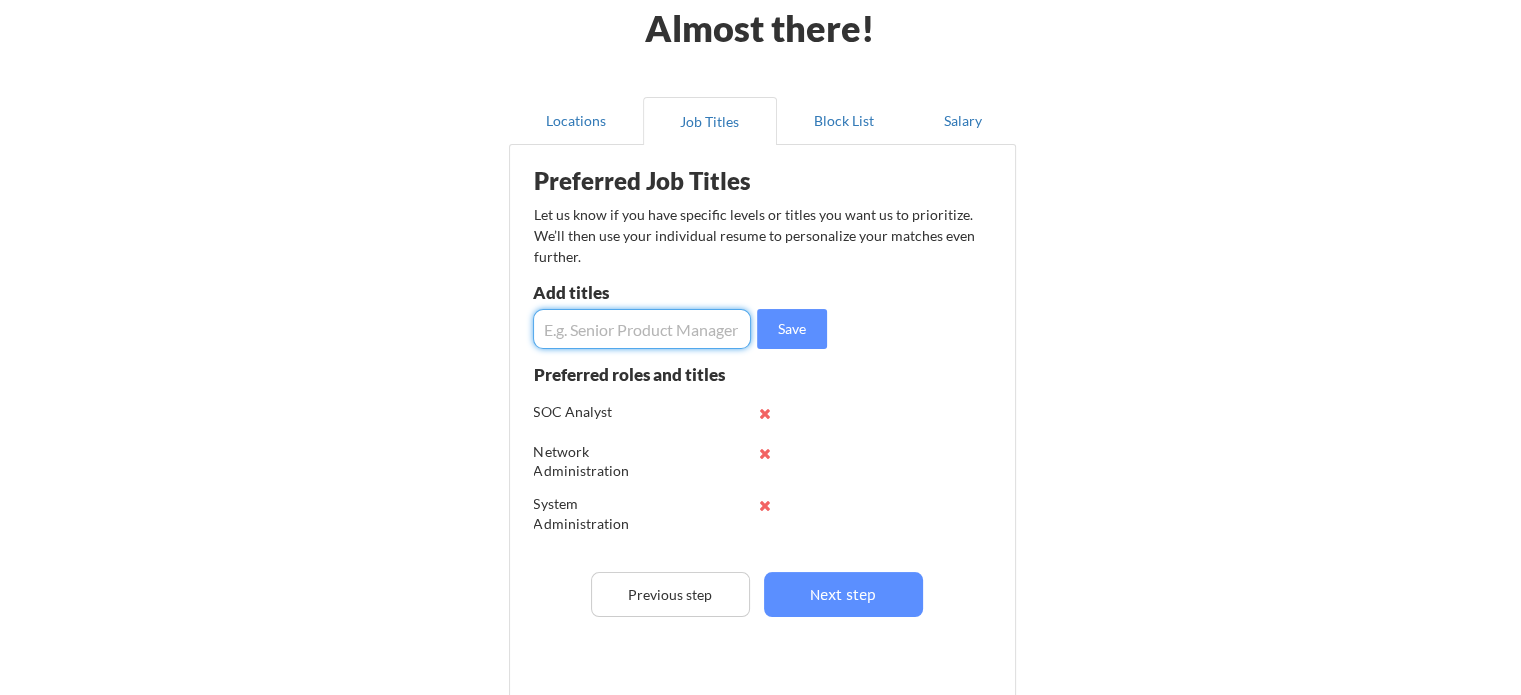 click at bounding box center (642, 329) 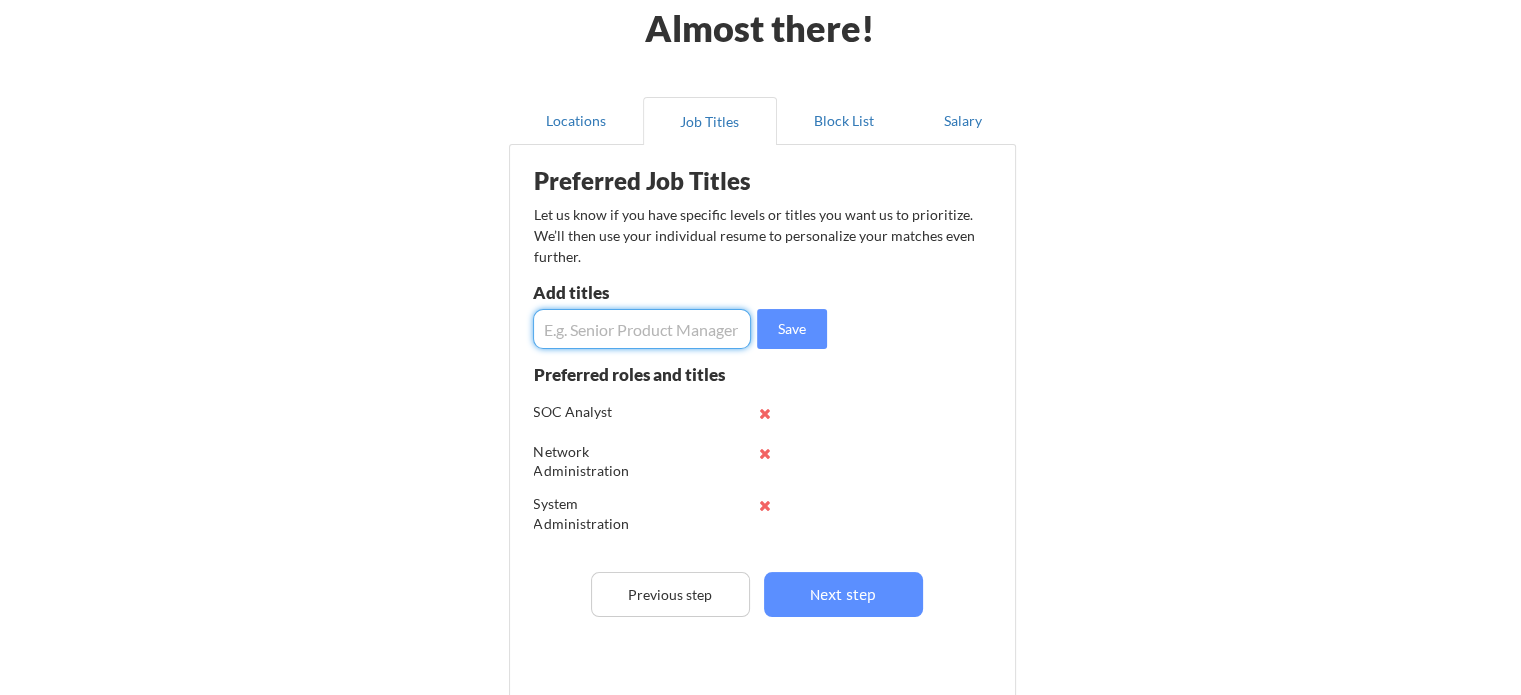click at bounding box center (642, 329) 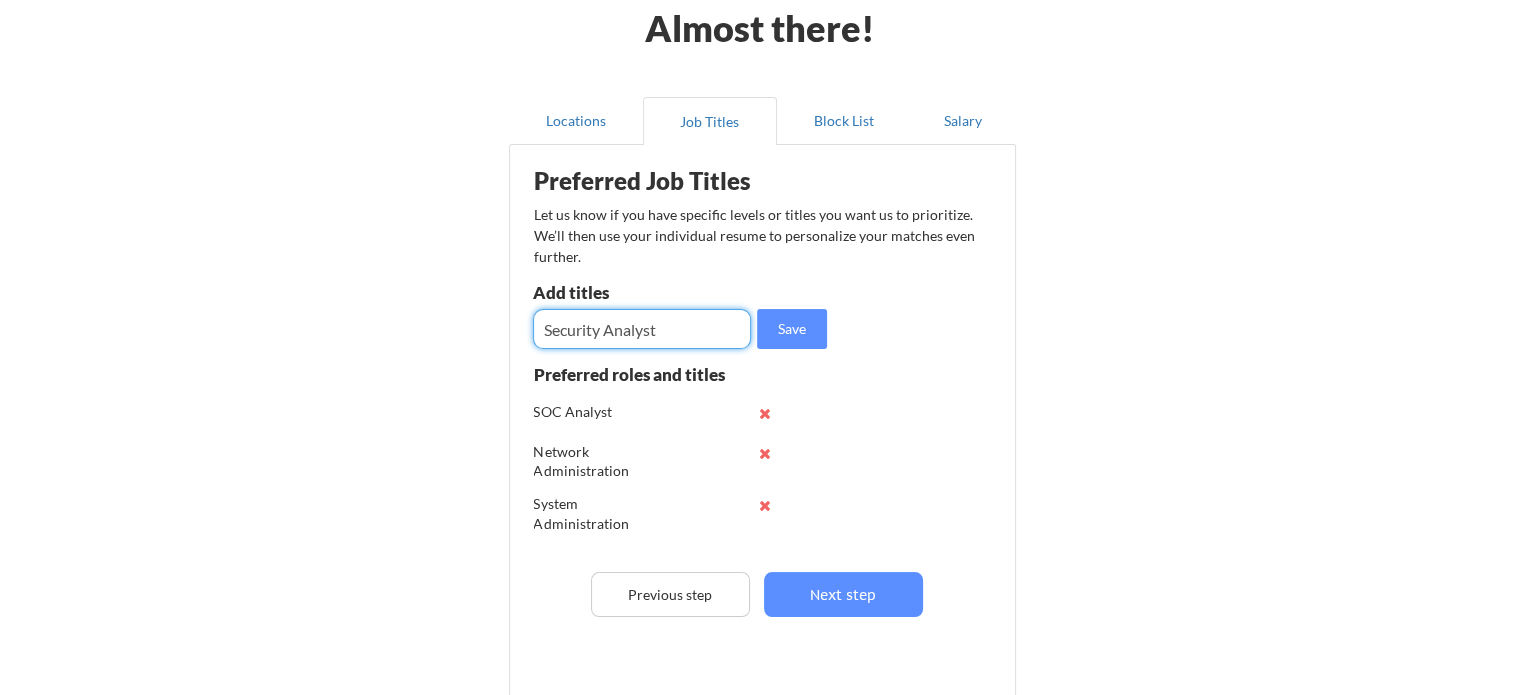 type on "Security Analyst" 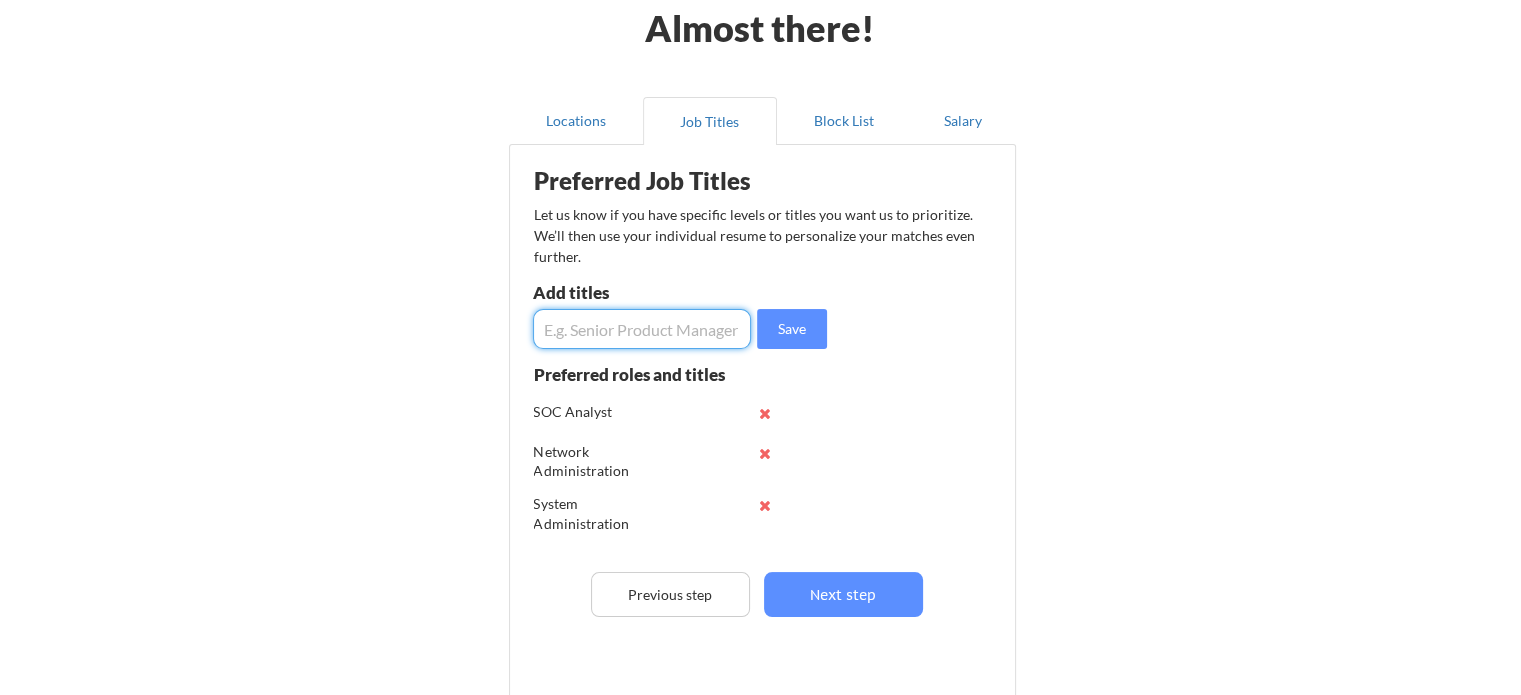 click at bounding box center (642, 329) 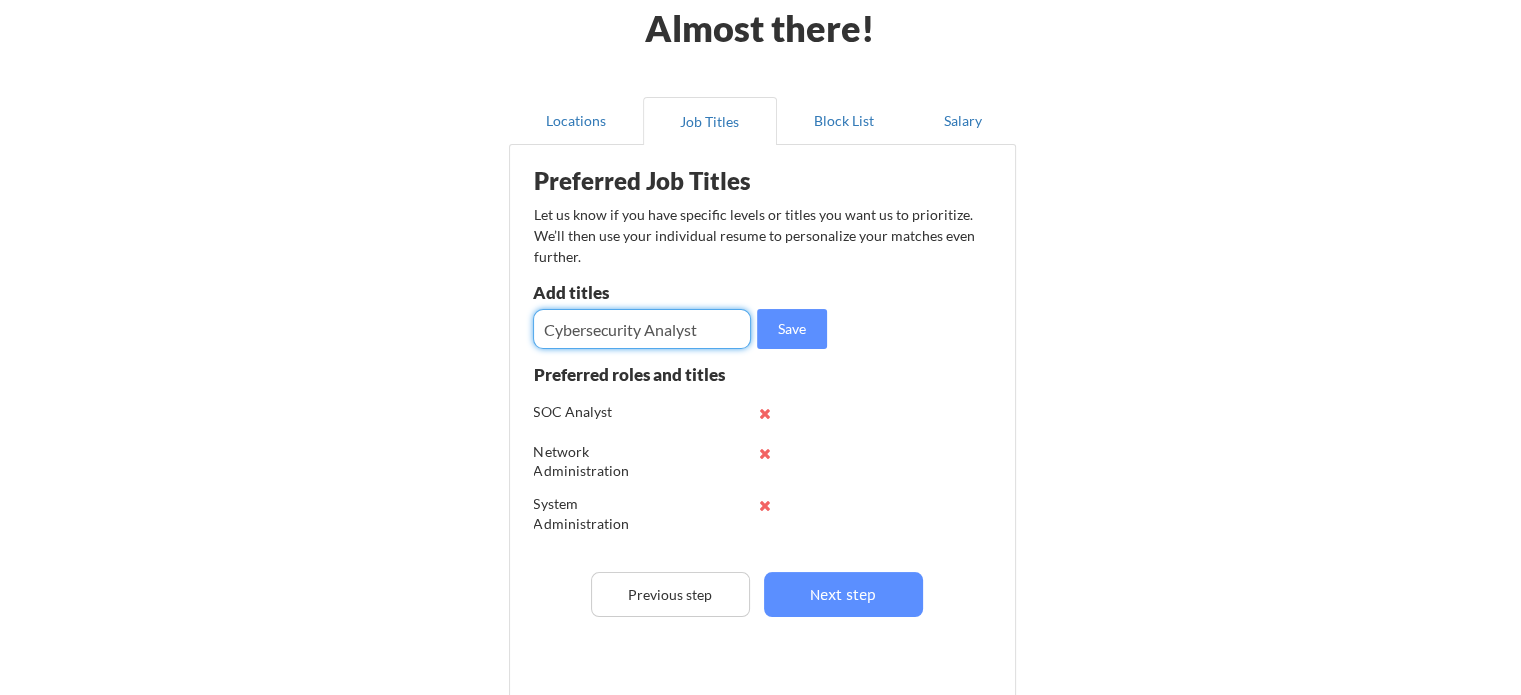 type on "Cybersecurity Analyst" 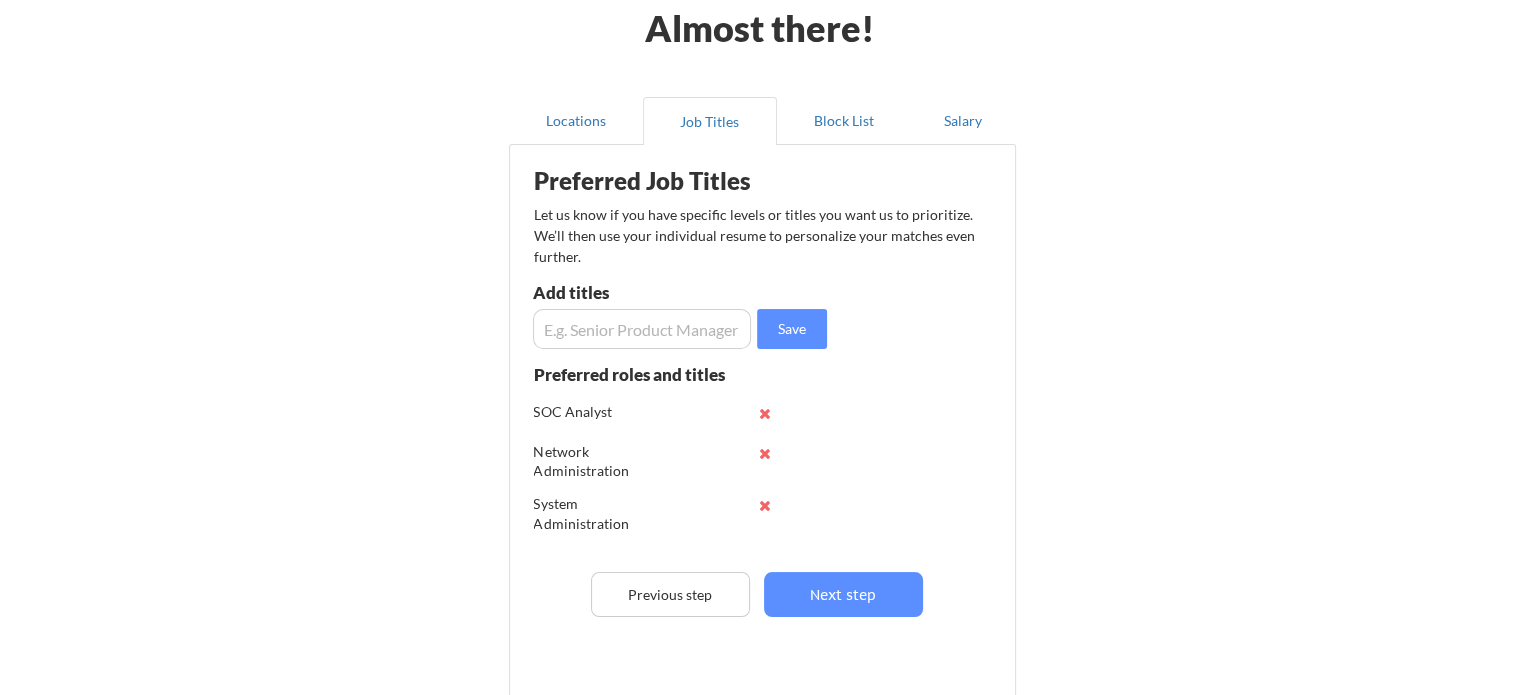 click at bounding box center [642, 329] 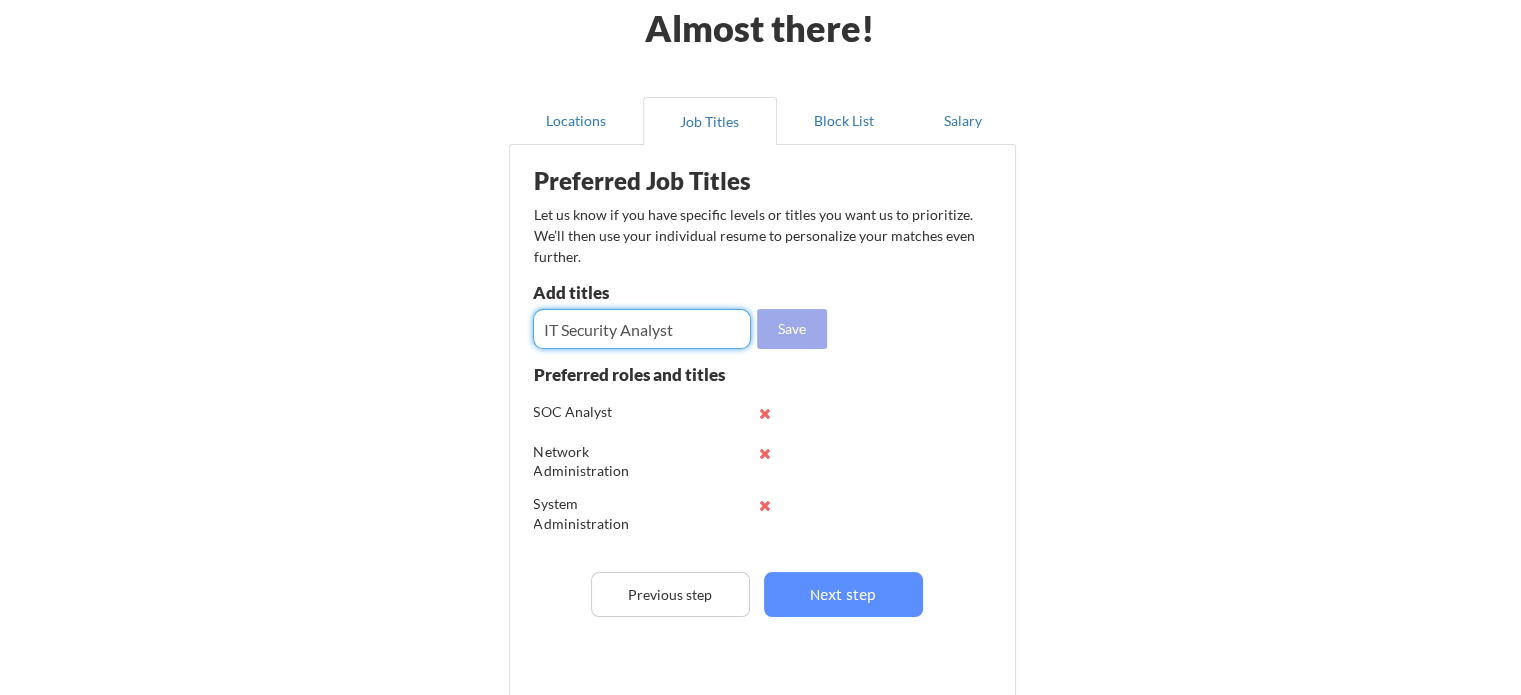 type on "IT Security Analyst" 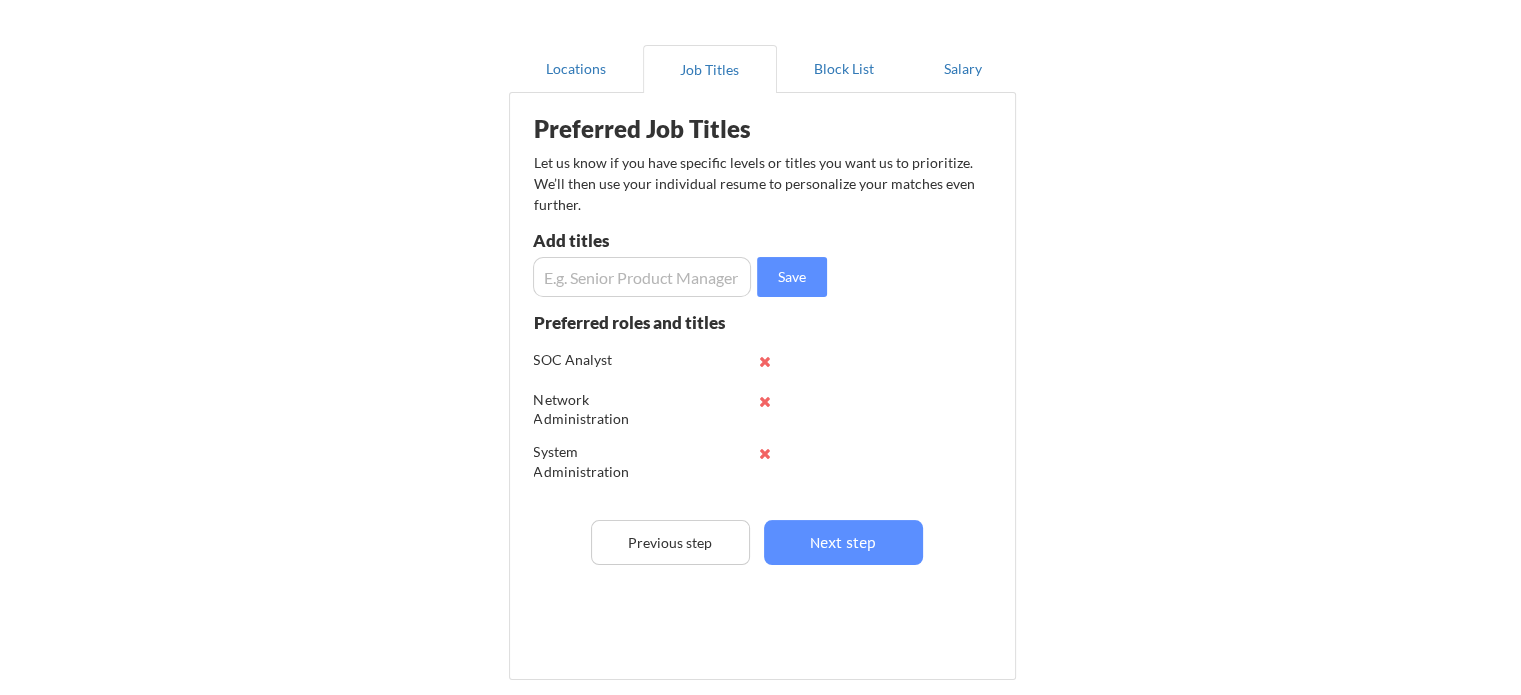 scroll, scrollTop: 200, scrollLeft: 0, axis: vertical 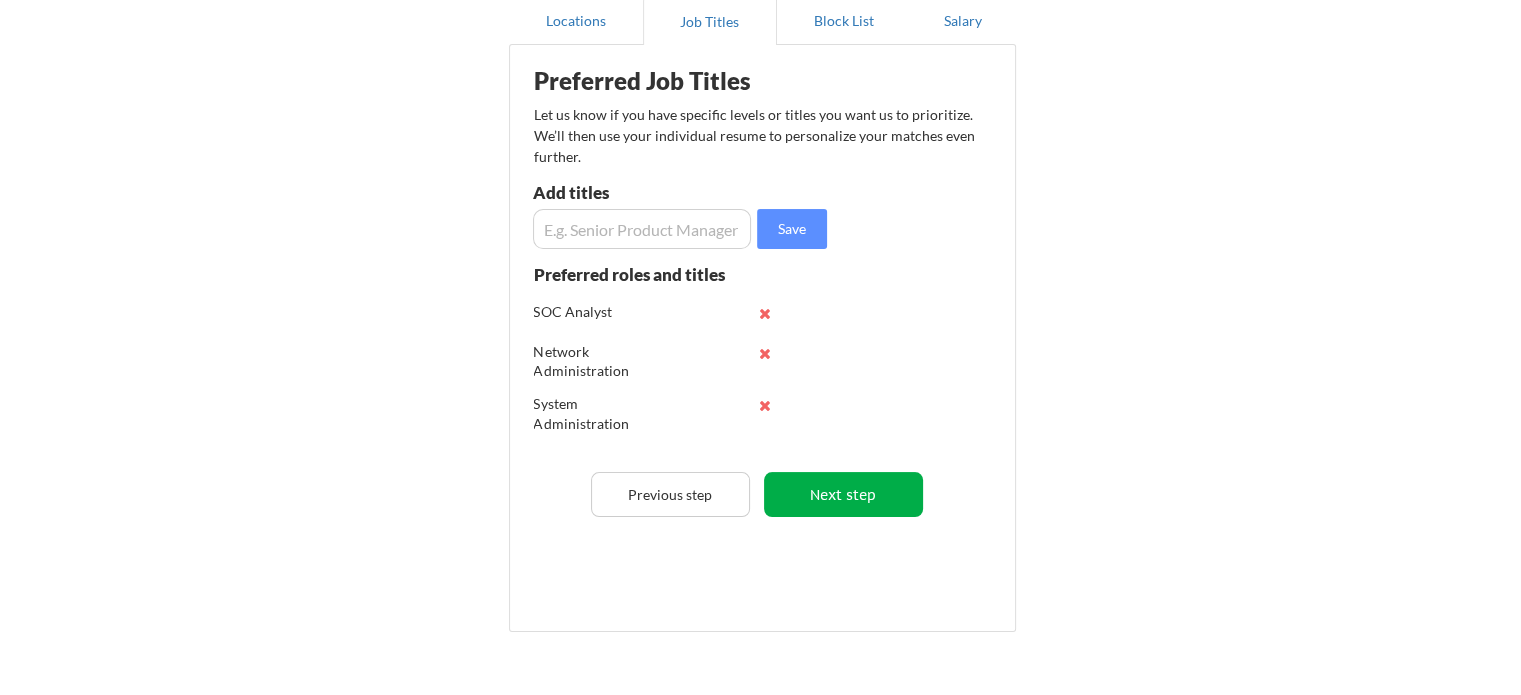 click on "Next step" at bounding box center (843, 494) 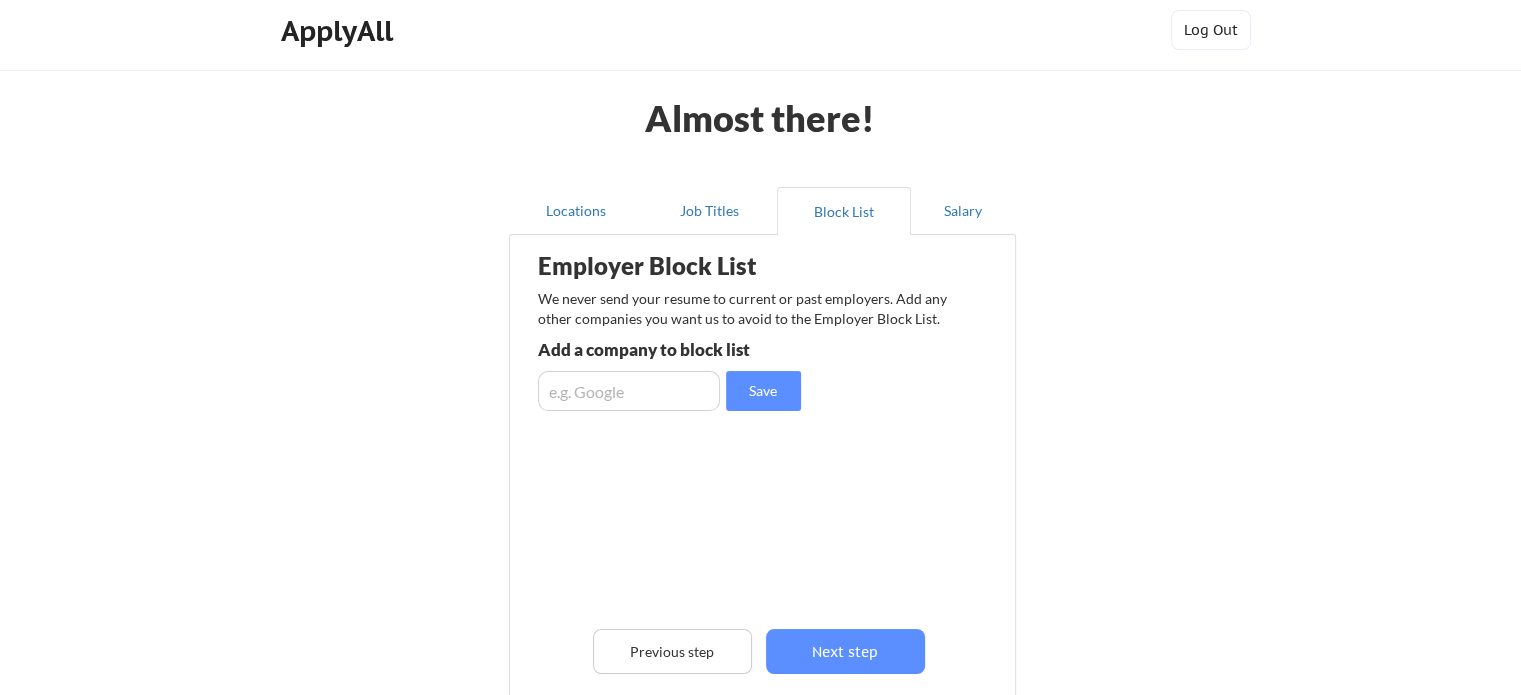 scroll, scrollTop: 0, scrollLeft: 0, axis: both 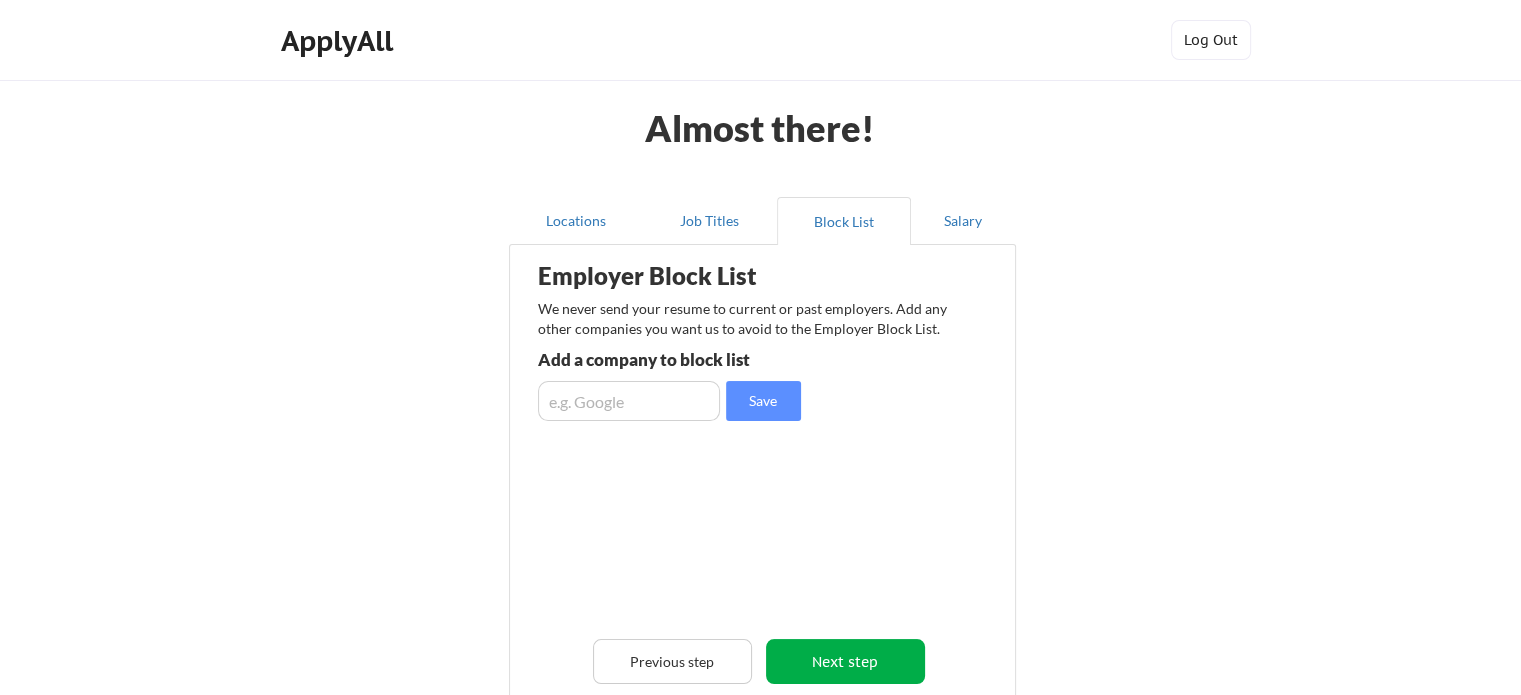 click on "Next step" at bounding box center (845, 661) 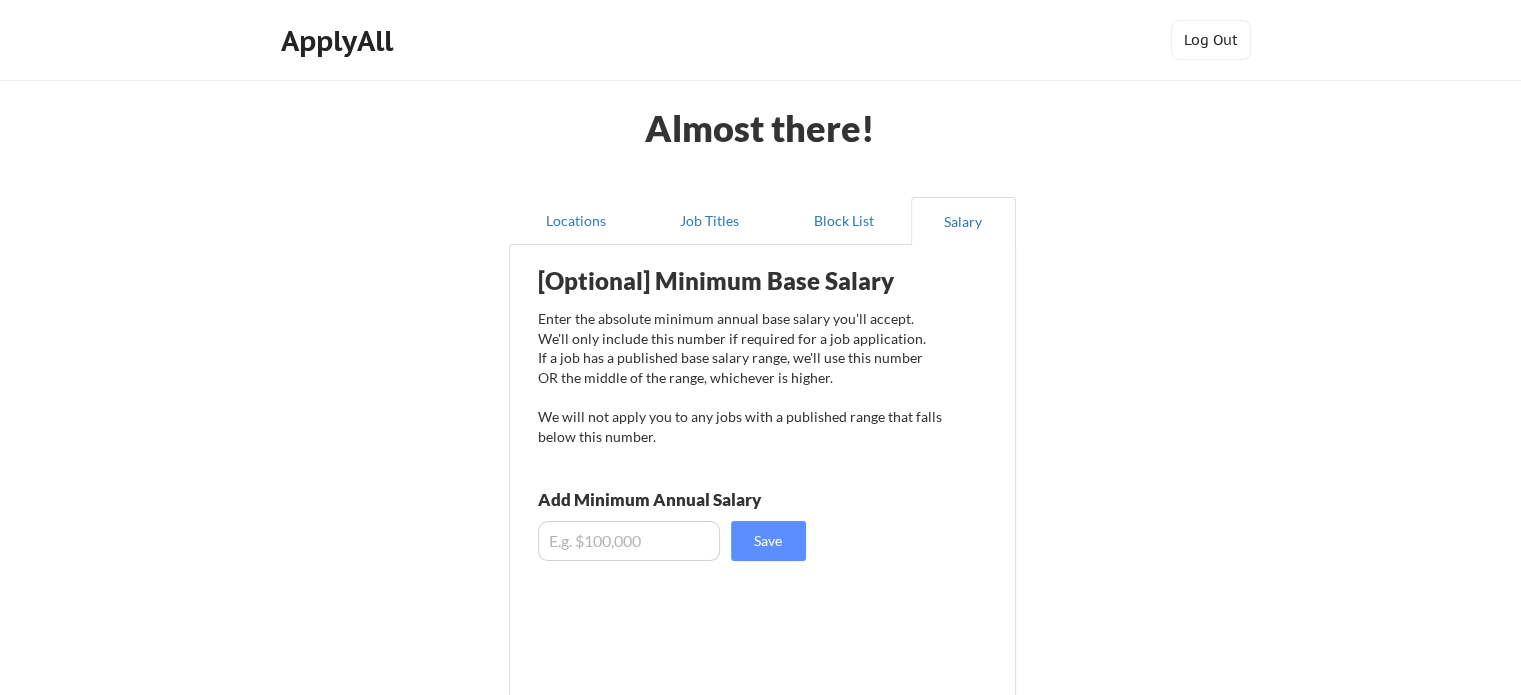 click at bounding box center [629, 541] 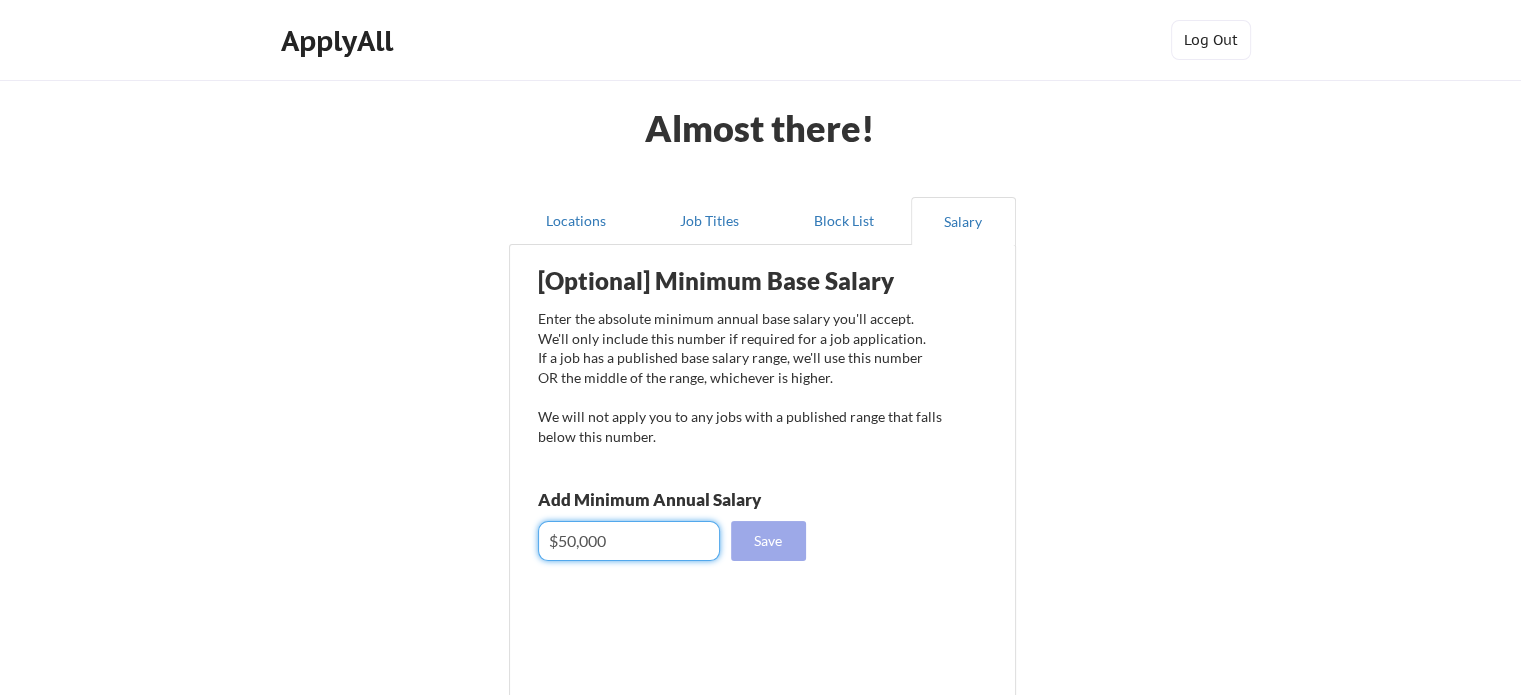 type on "$50,000" 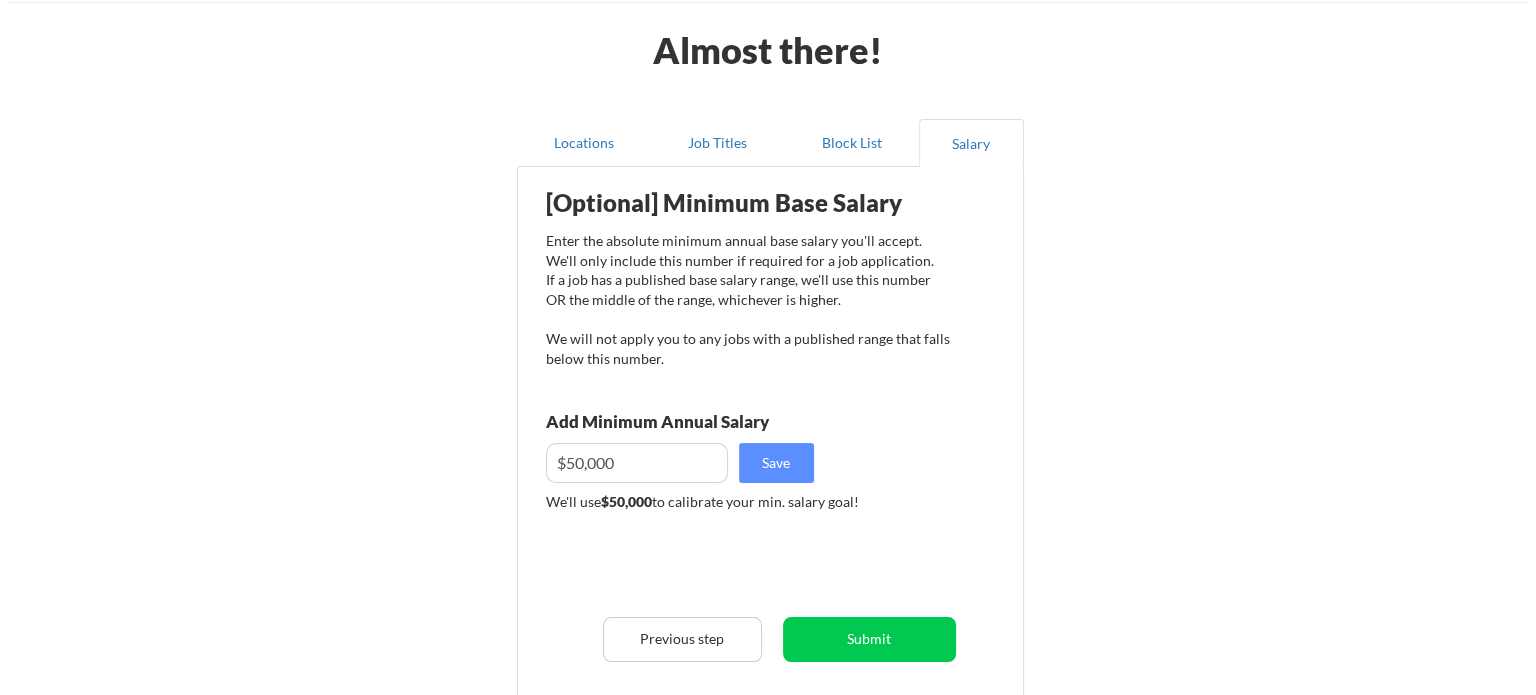 scroll, scrollTop: 200, scrollLeft: 0, axis: vertical 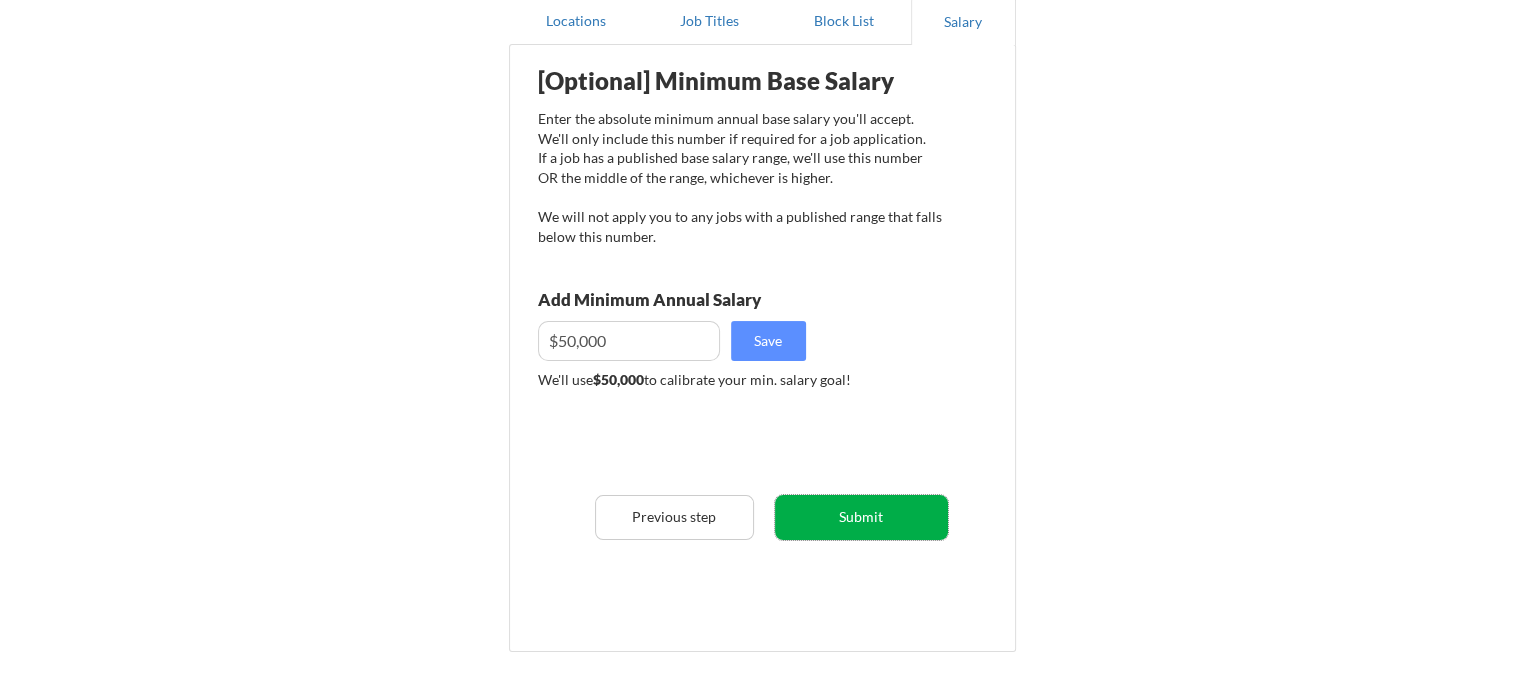 click on "Submit" at bounding box center (861, 517) 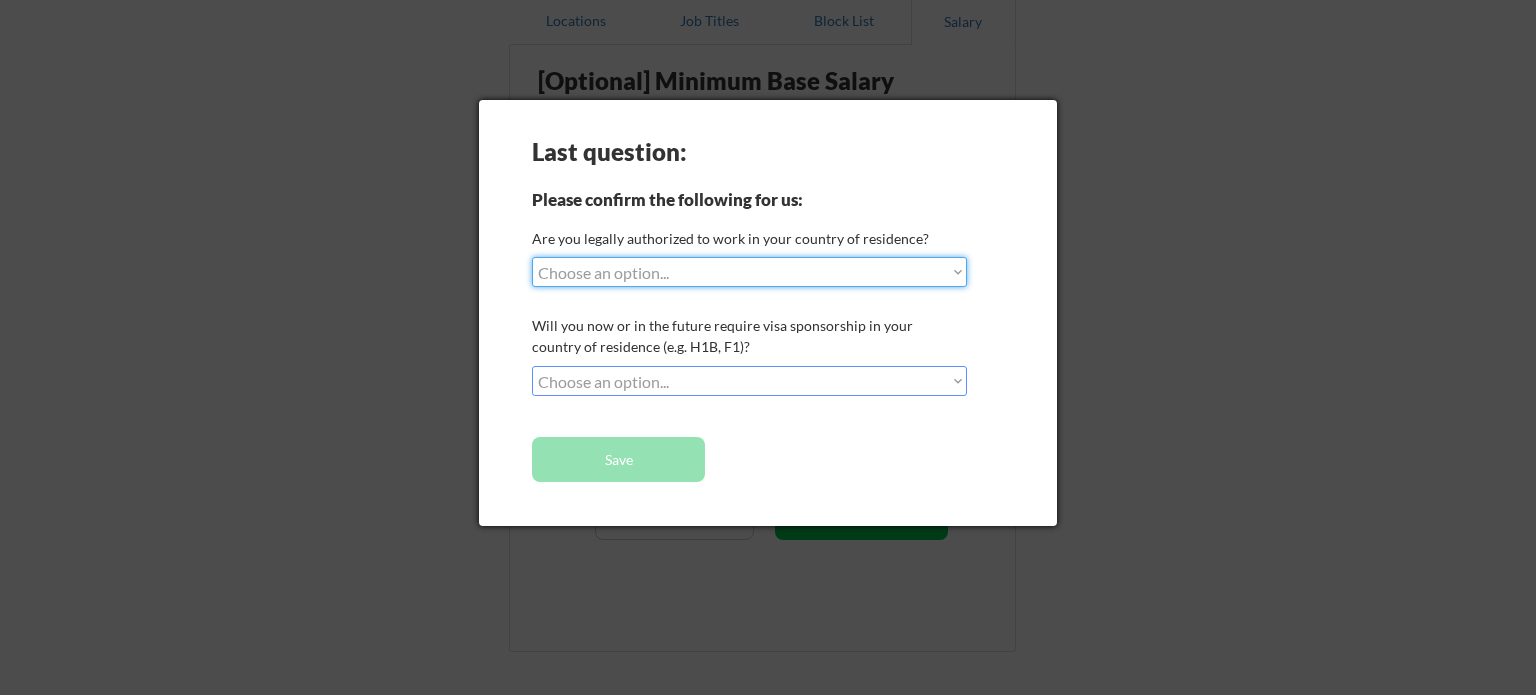 click on "Choose an option... Yes, I am a US Citizen Yes, I am a Canadian Citizen Yes, I am a US Green Card Holder Yes, I am an Other Permanent Resident Yes, I am here on a visa (H1B, OPT, etc.) No, I am not (yet) authorized" at bounding box center (749, 272) 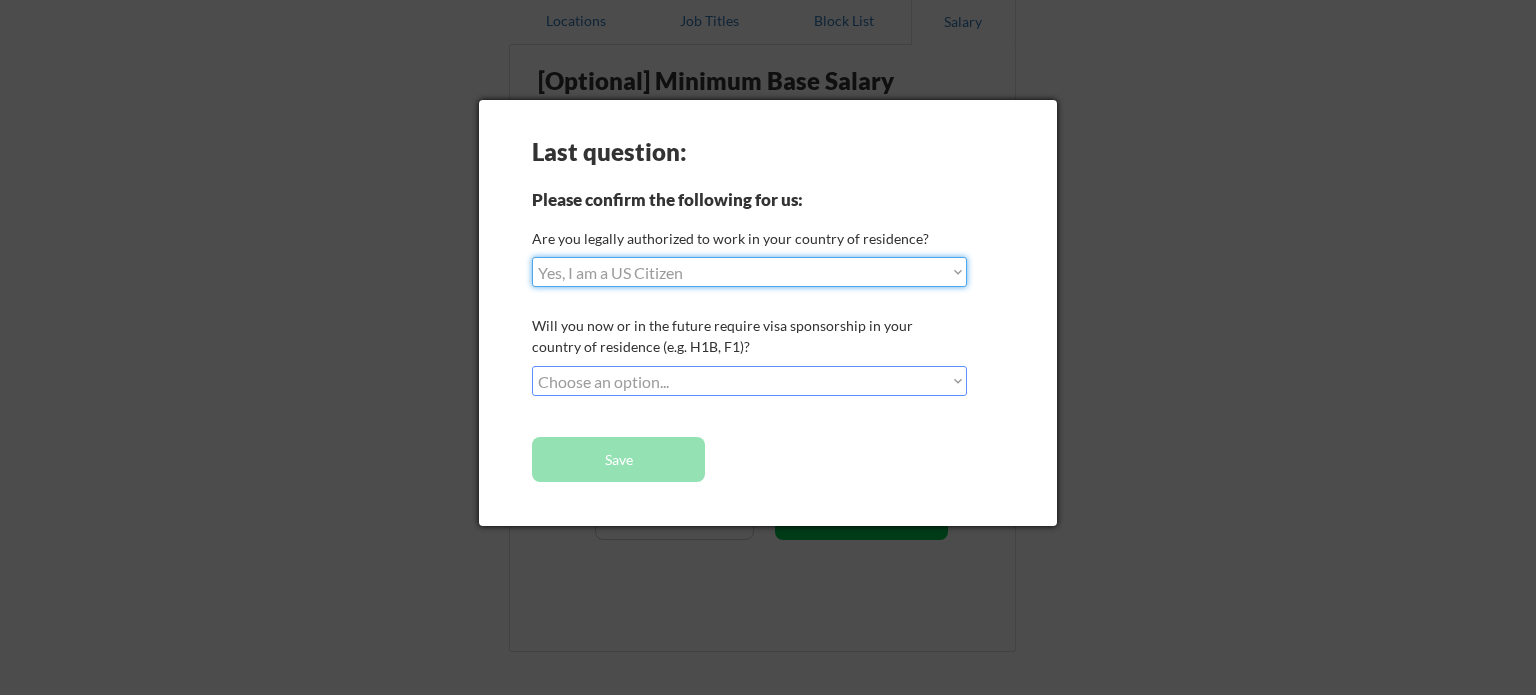 click on "Choose an option... Yes, I am a US Citizen Yes, I am a Canadian Citizen Yes, I am a US Green Card Holder Yes, I am an Other Permanent Resident Yes, I am here on a visa (H1B, OPT, etc.) No, I am not (yet) authorized" at bounding box center (749, 272) 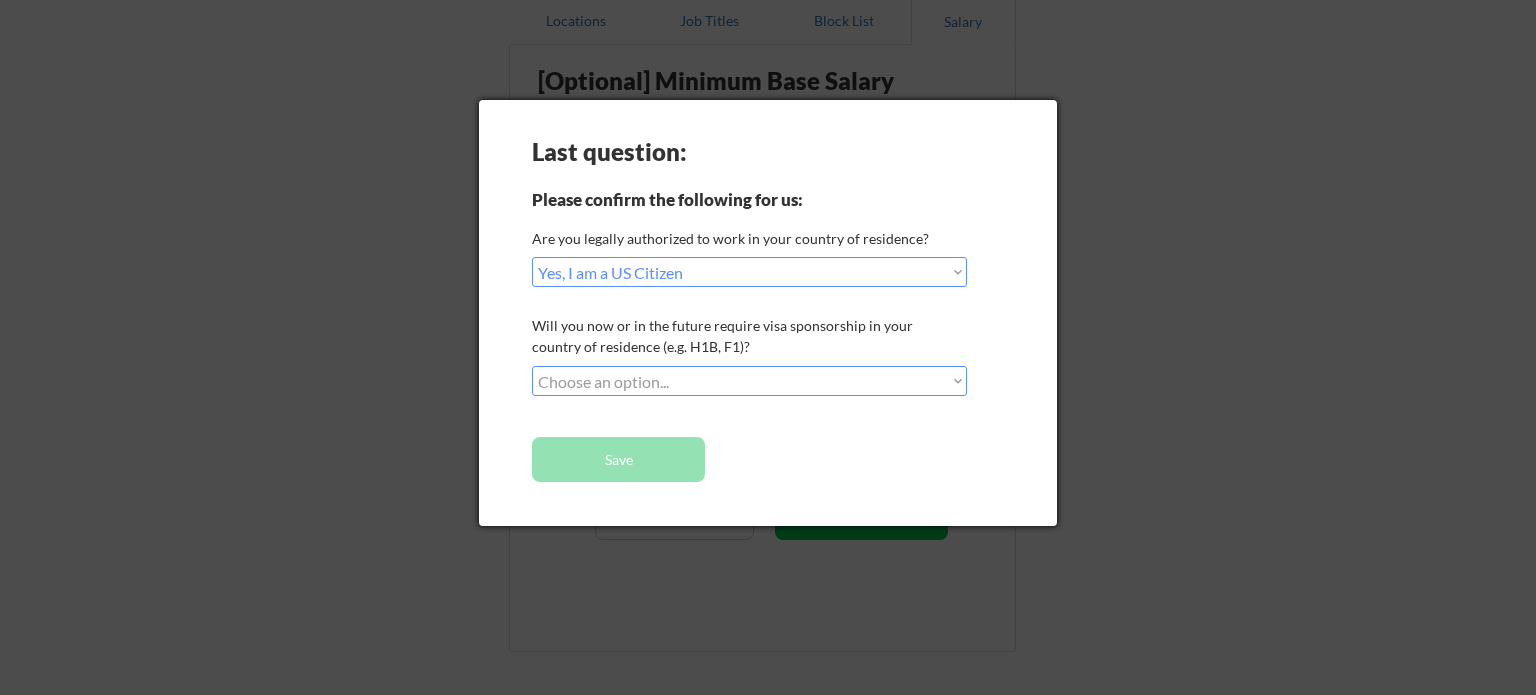 click on "Choose an option... No, I will not need sponsorship Yes, I will need sponsorship" at bounding box center [749, 381] 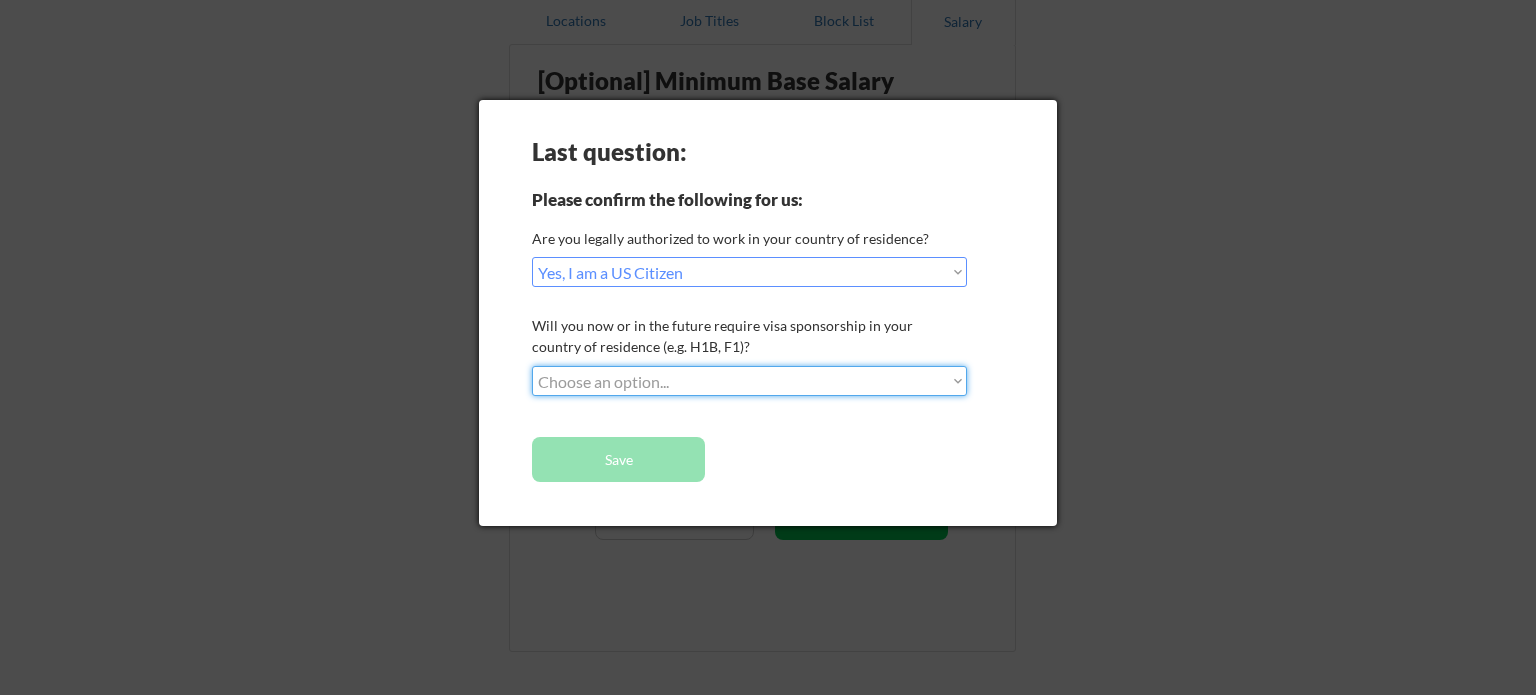 select on ""no__i_will_not_need_sponsorship"" 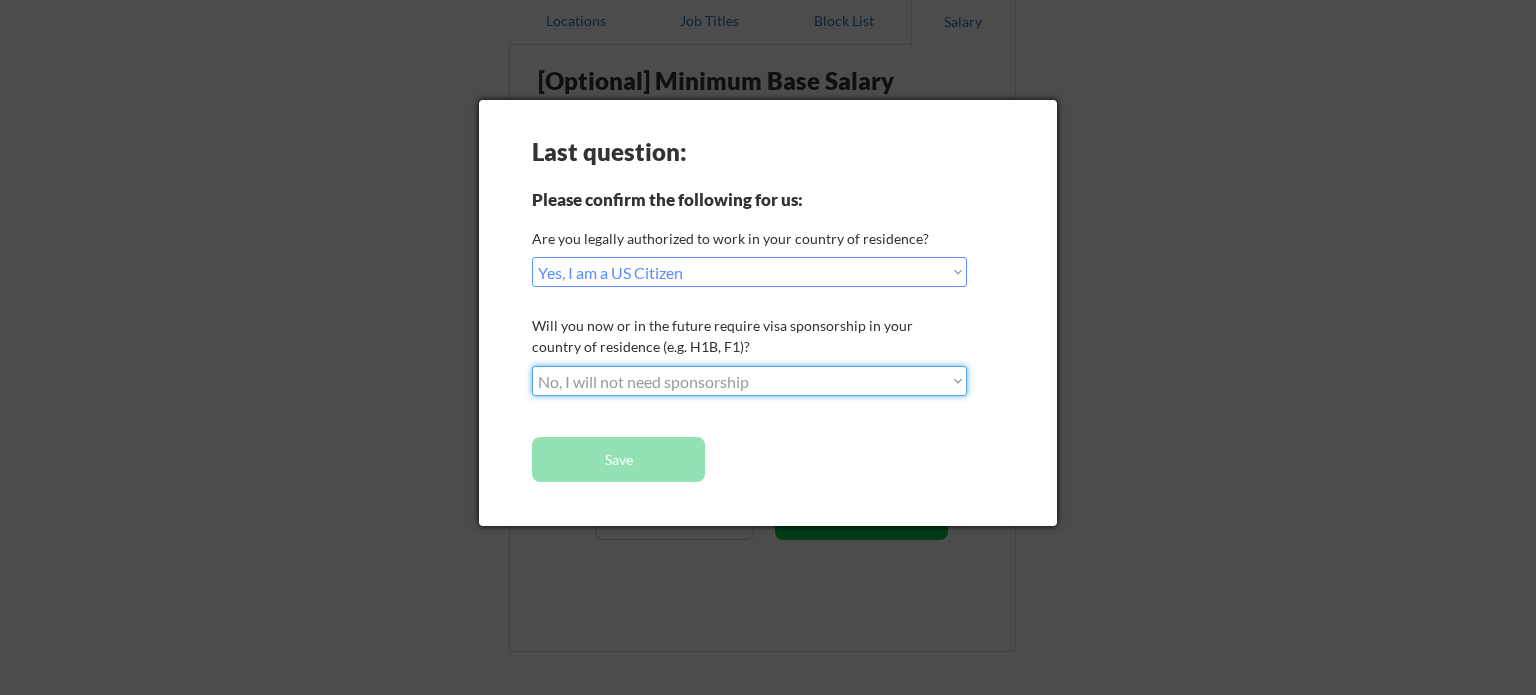 click on "Choose an option... No, I will not need sponsorship Yes, I will need sponsorship" at bounding box center [749, 381] 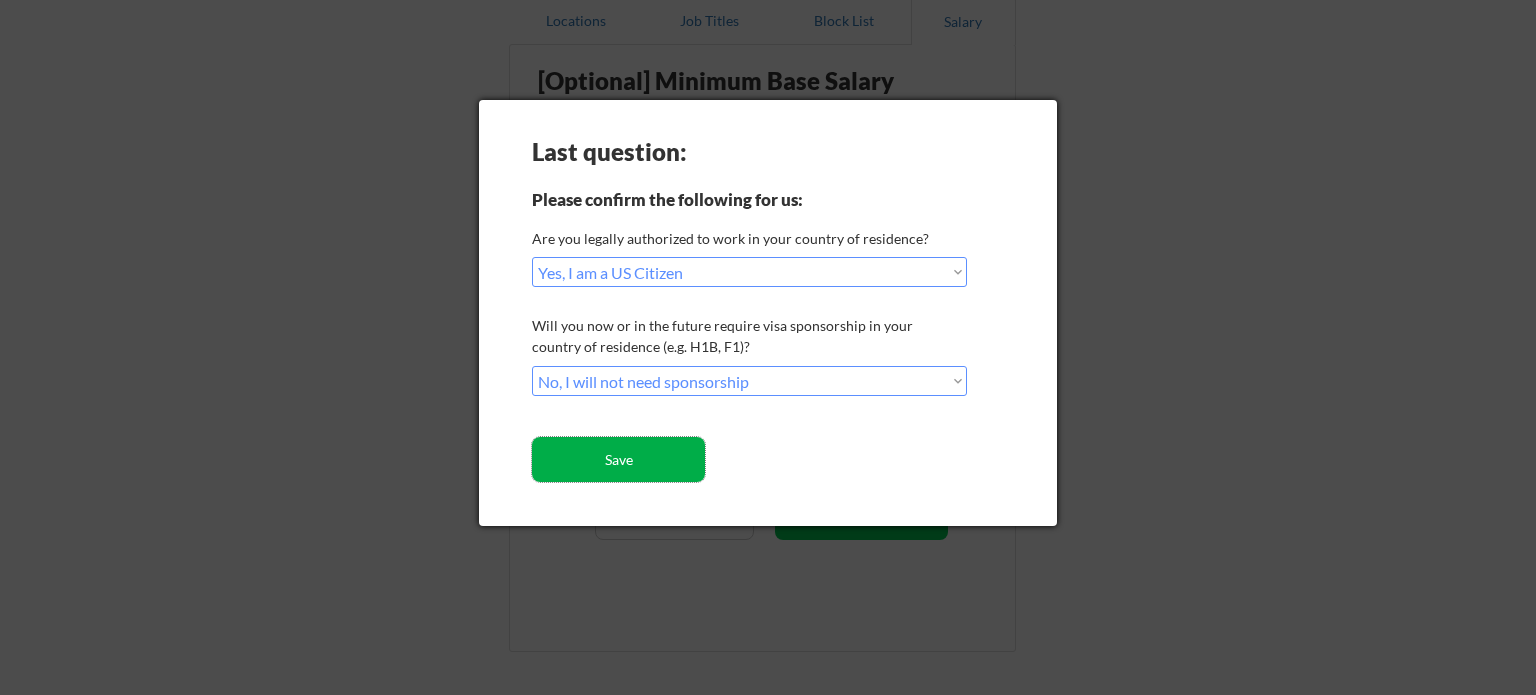 click on "Save" at bounding box center (618, 459) 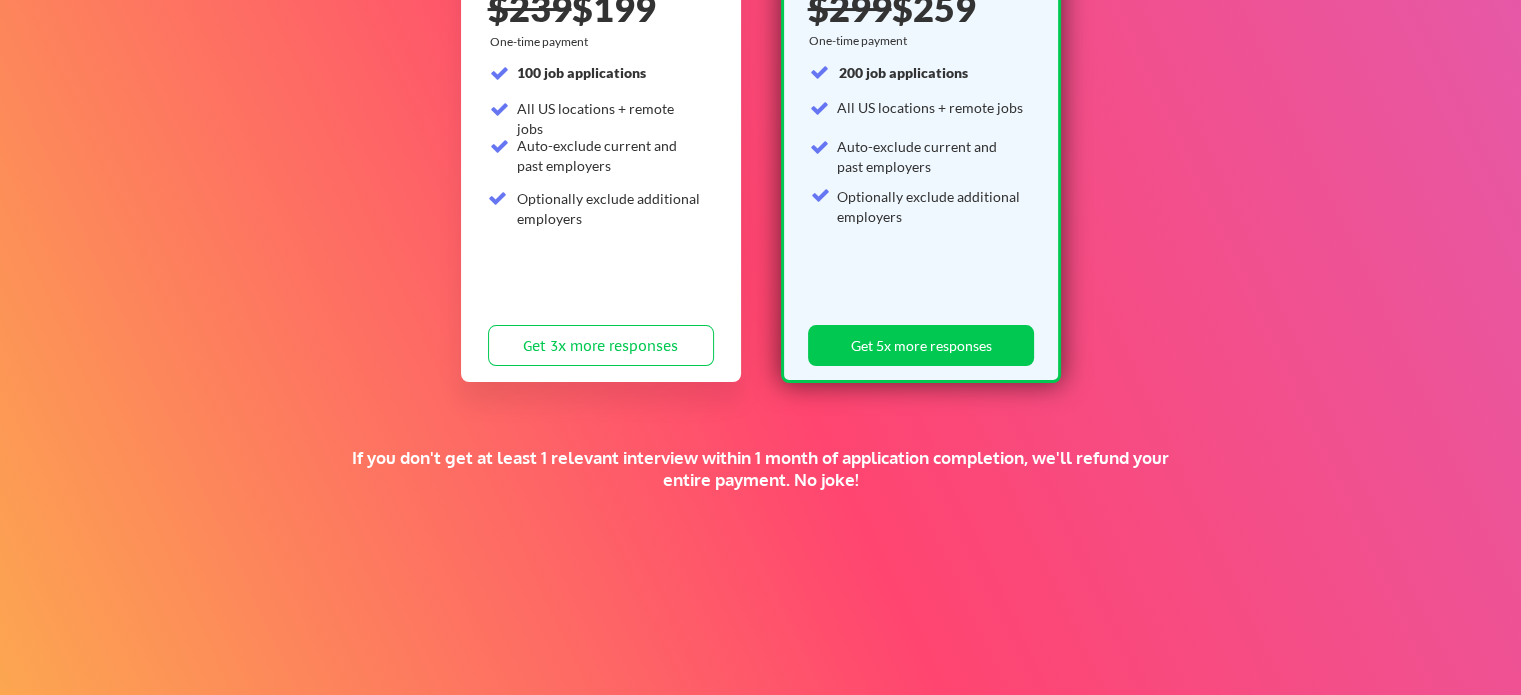 scroll, scrollTop: 200, scrollLeft: 0, axis: vertical 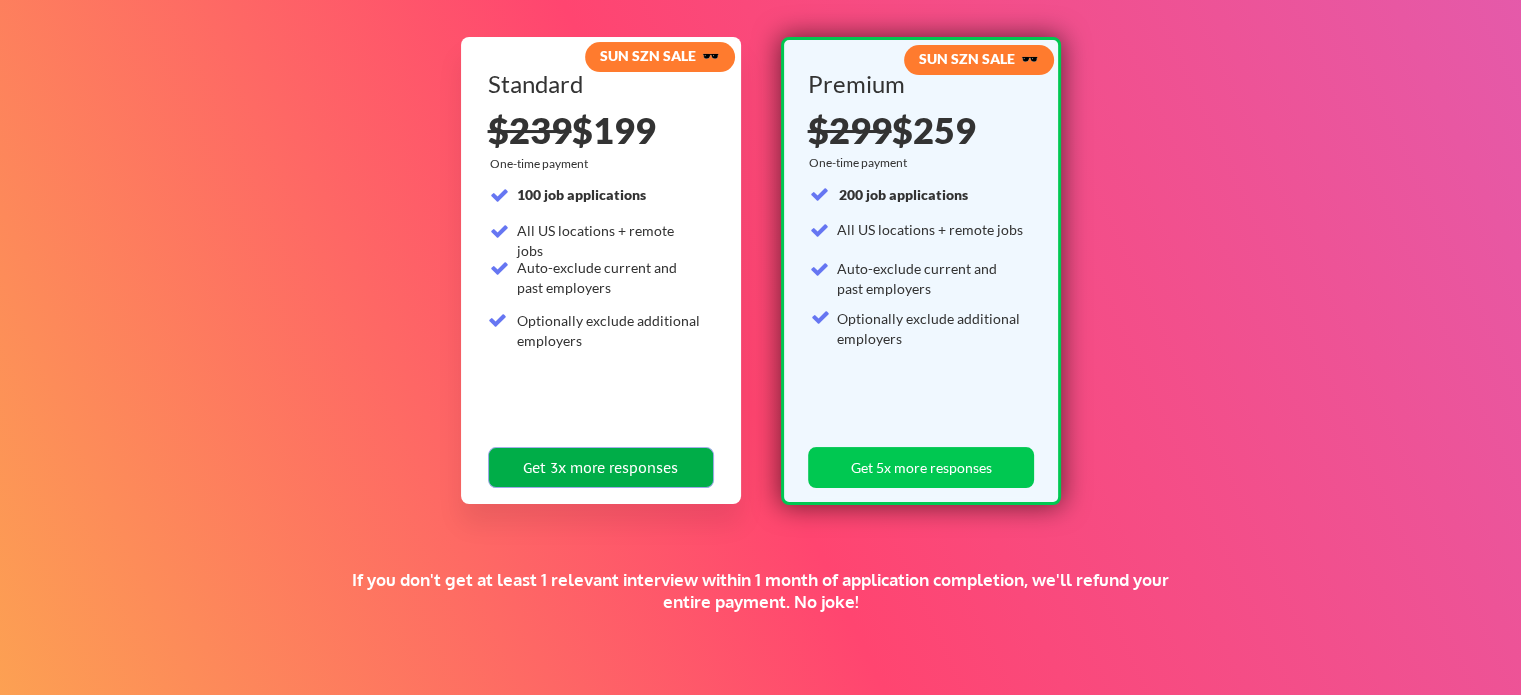 click on "Get 3x more responses" at bounding box center [601, 467] 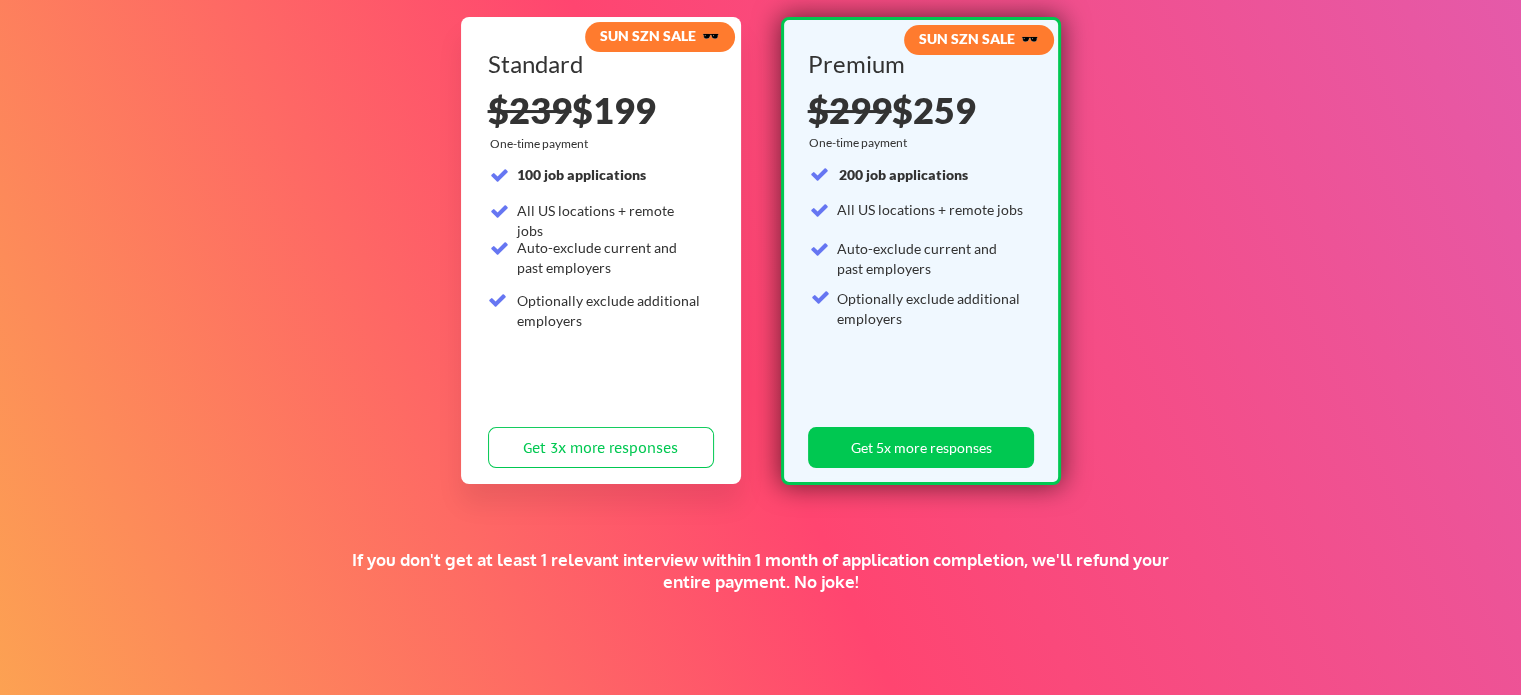 scroll, scrollTop: 477, scrollLeft: 0, axis: vertical 